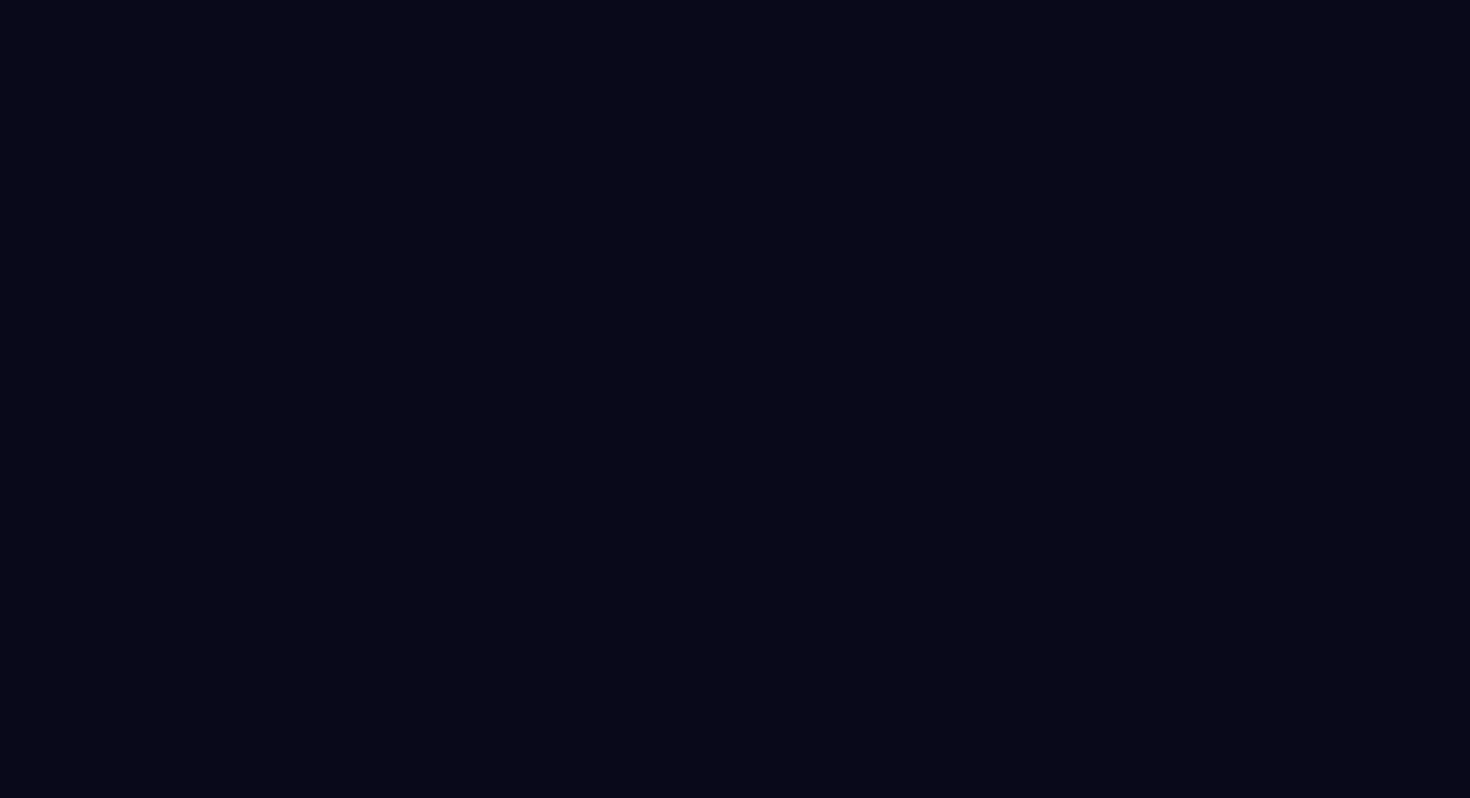 scroll, scrollTop: 0, scrollLeft: 0, axis: both 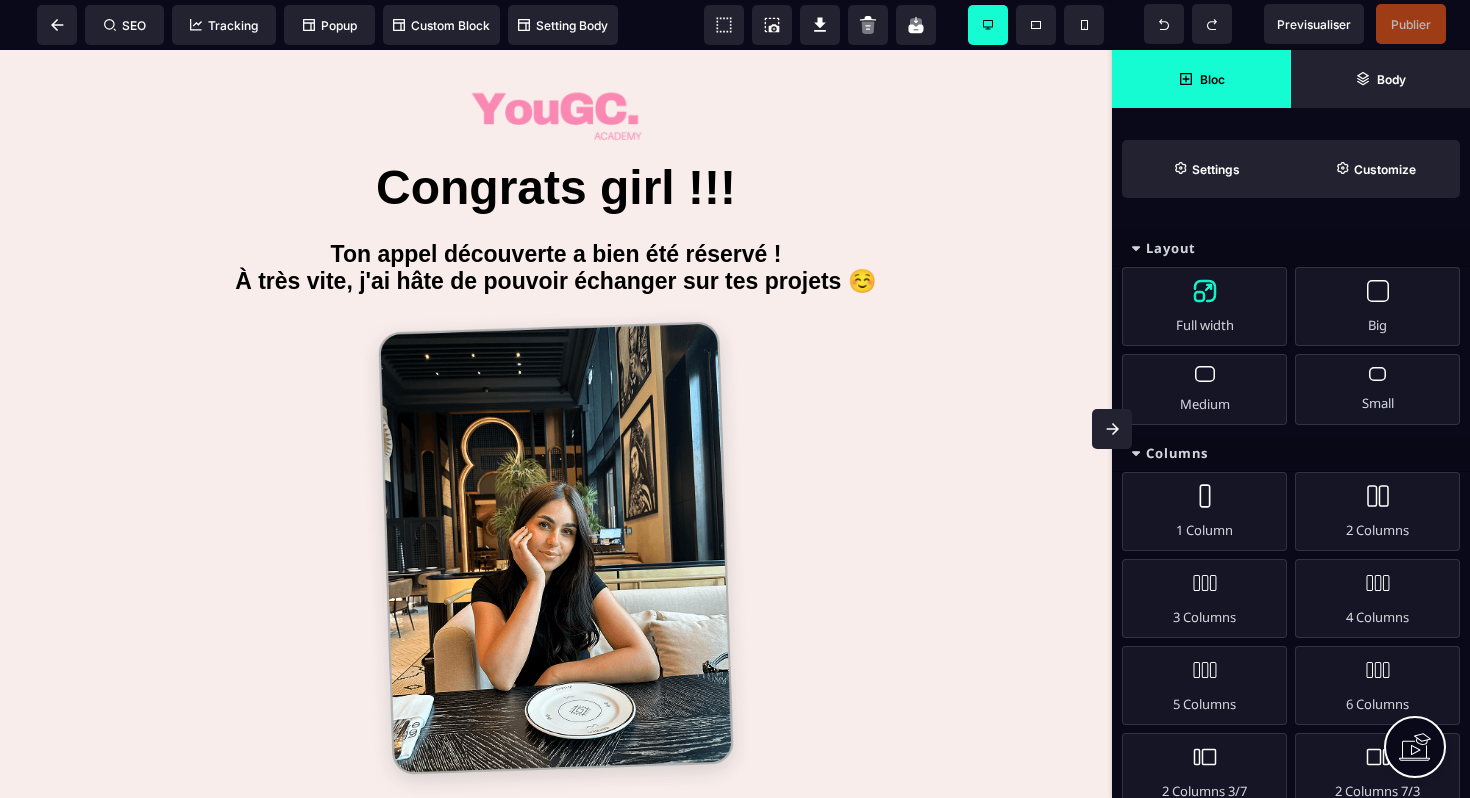 drag, startPoint x: 1221, startPoint y: 223, endPoint x: 1171, endPoint y: 296, distance: 88.481636 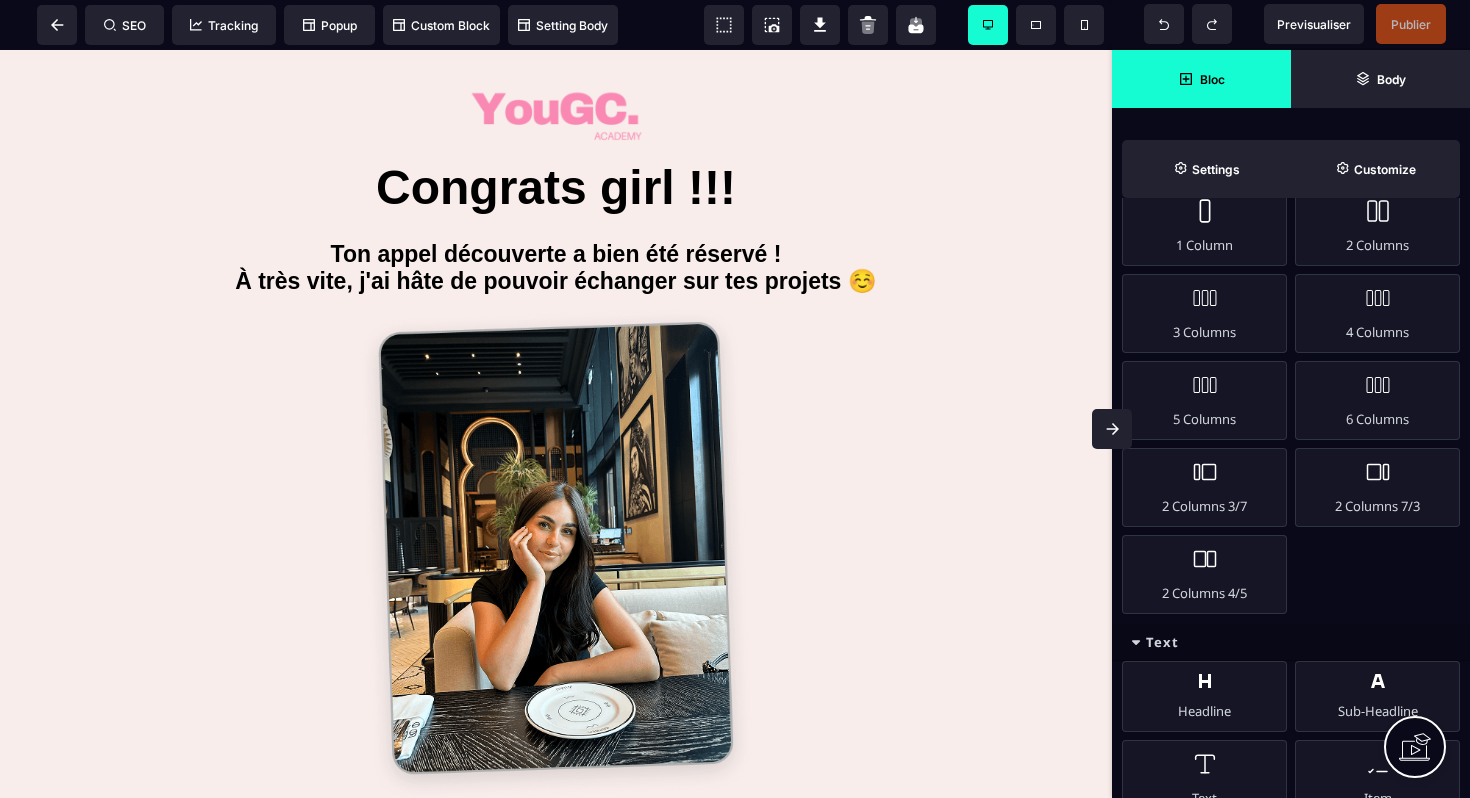 scroll, scrollTop: 0, scrollLeft: 0, axis: both 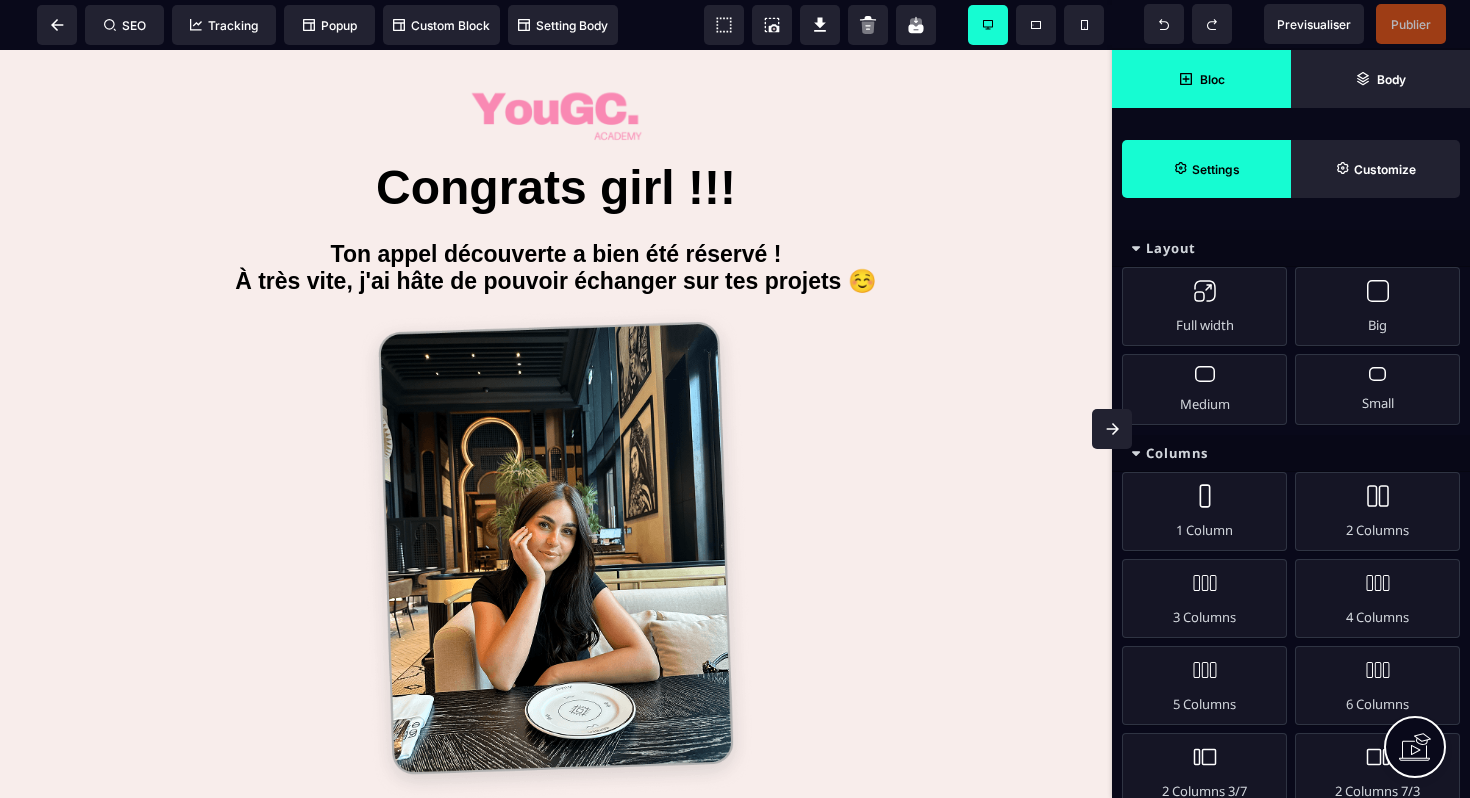click on "Settings" at bounding box center [1206, 169] 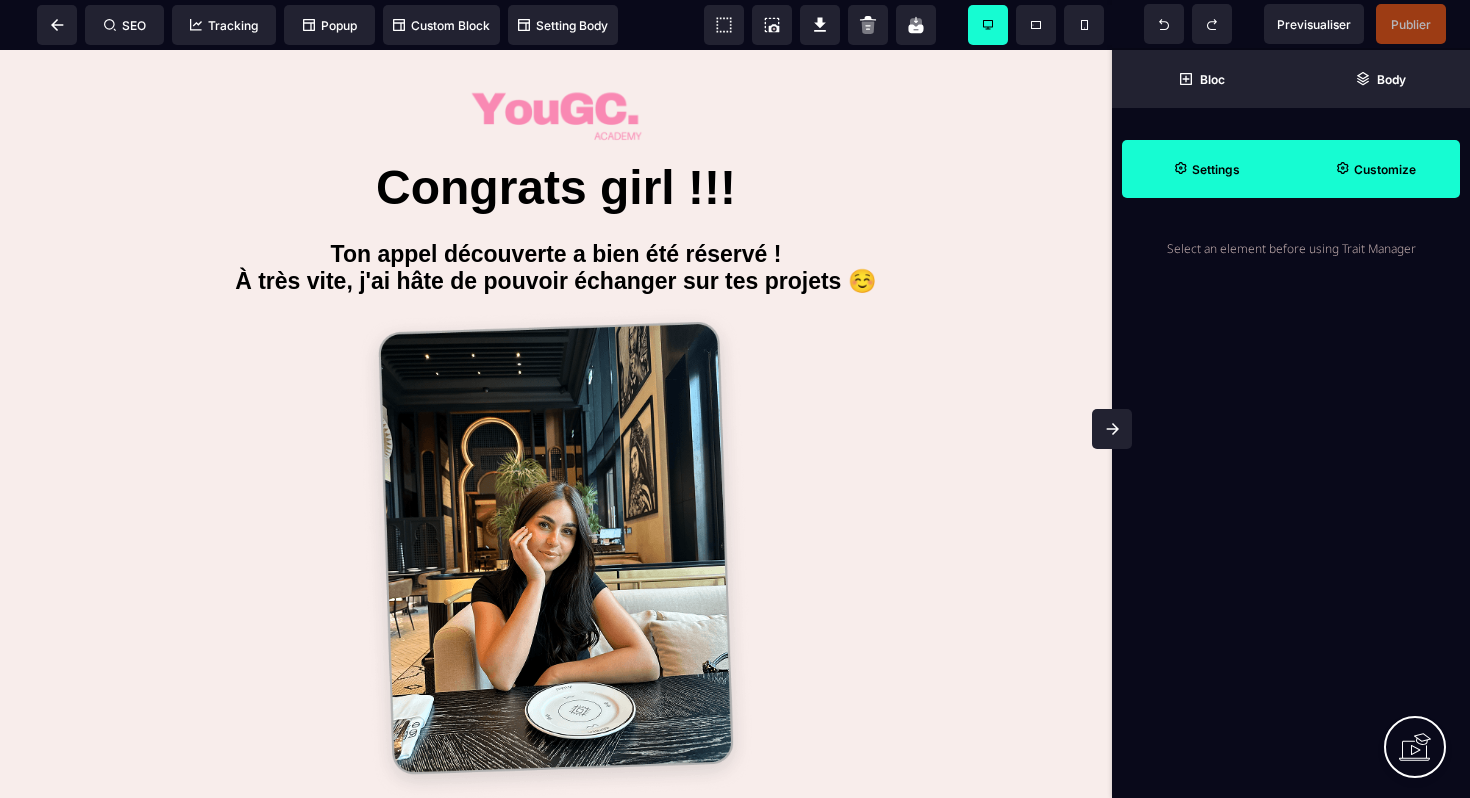 click on "Customize" at bounding box center (1375, 169) 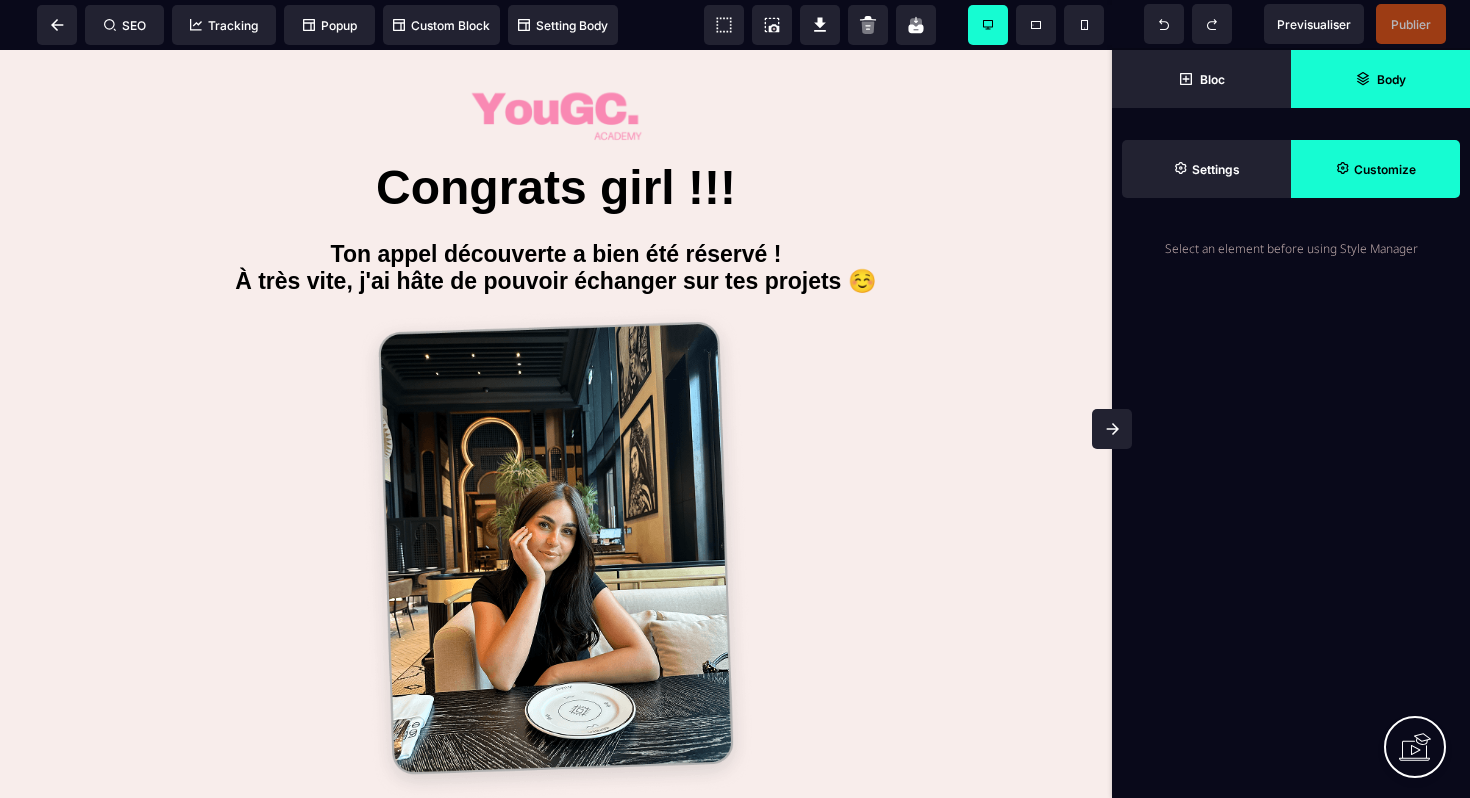 click on "Body" at bounding box center (1380, 79) 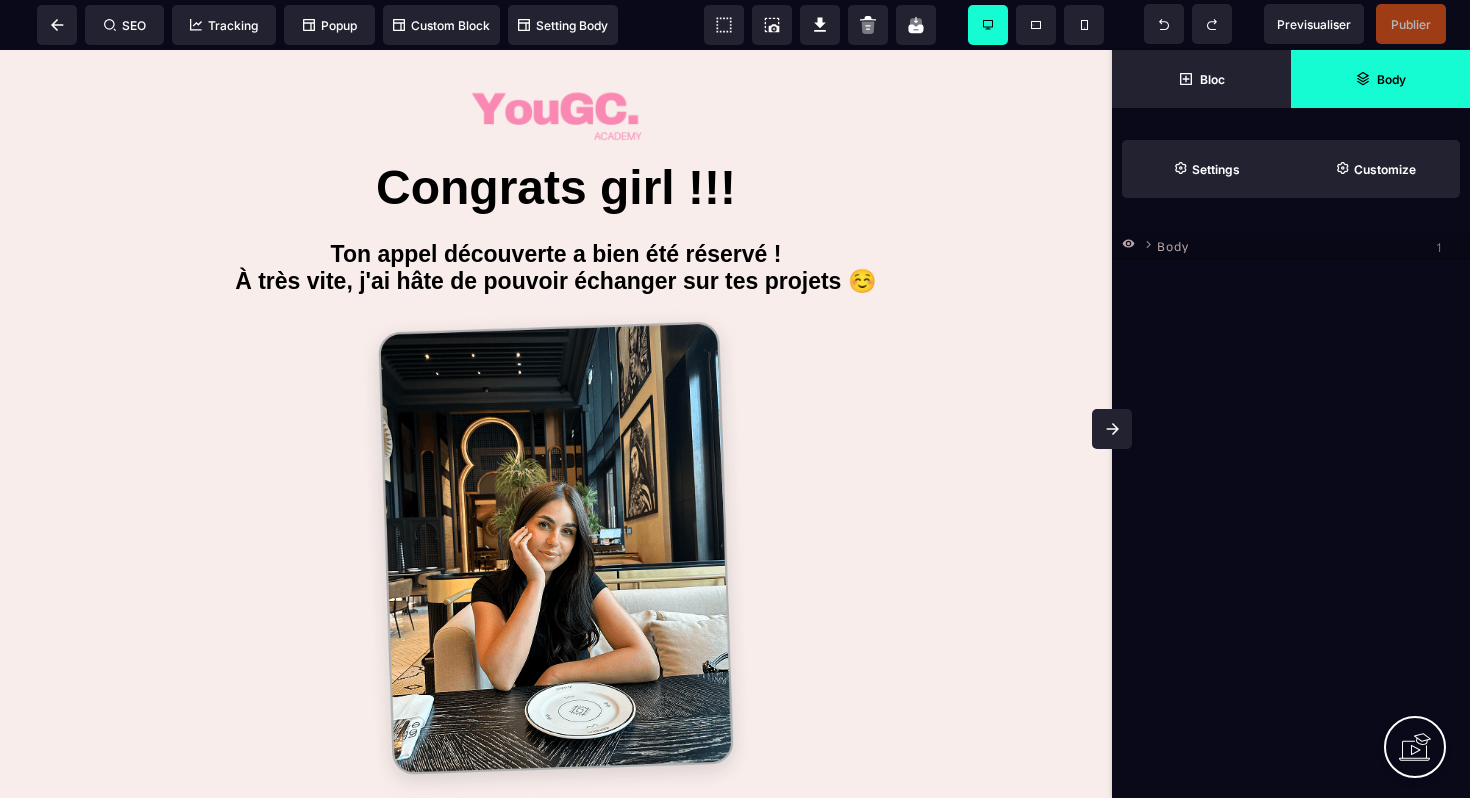 click on "Body" at bounding box center [1306, 243] 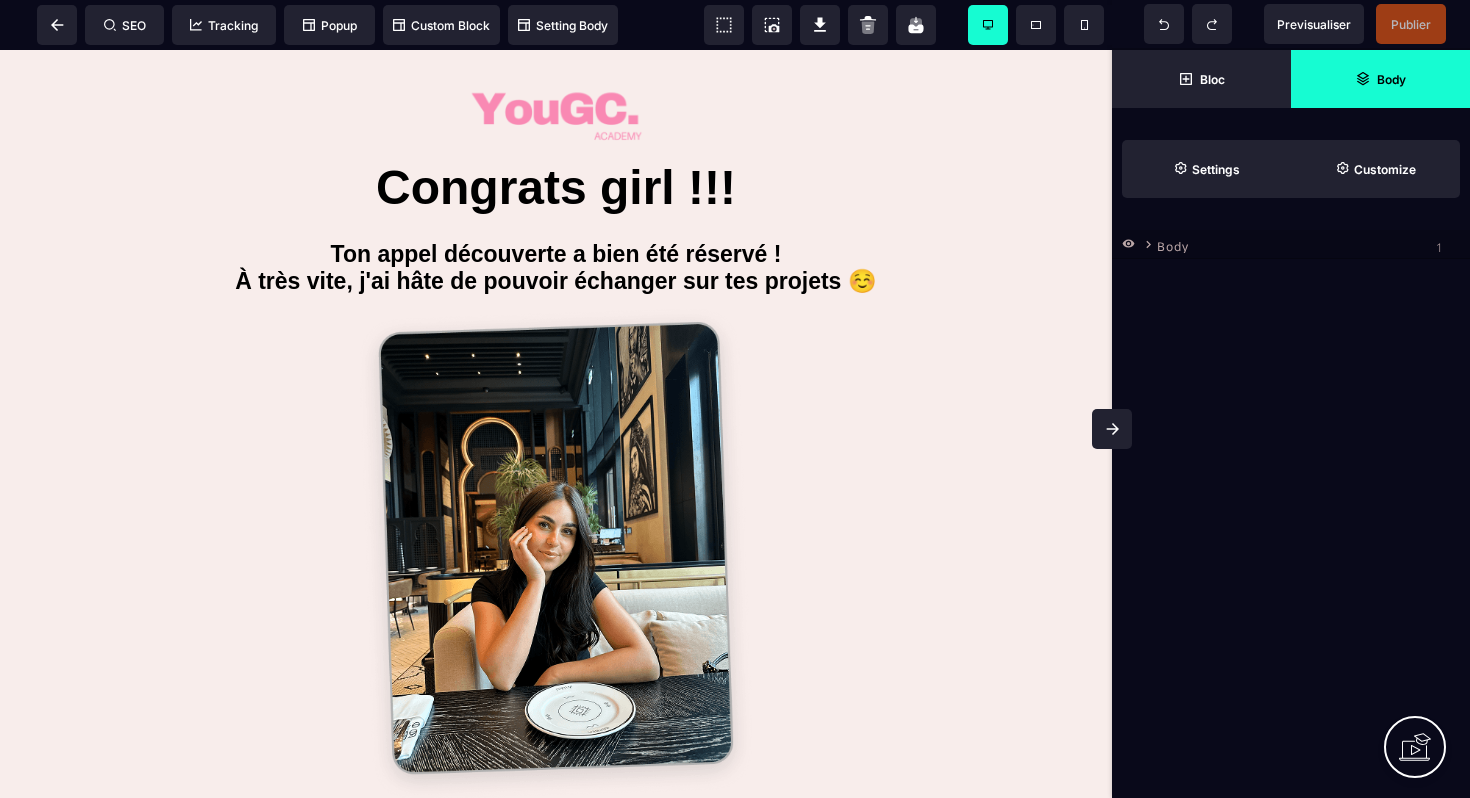click 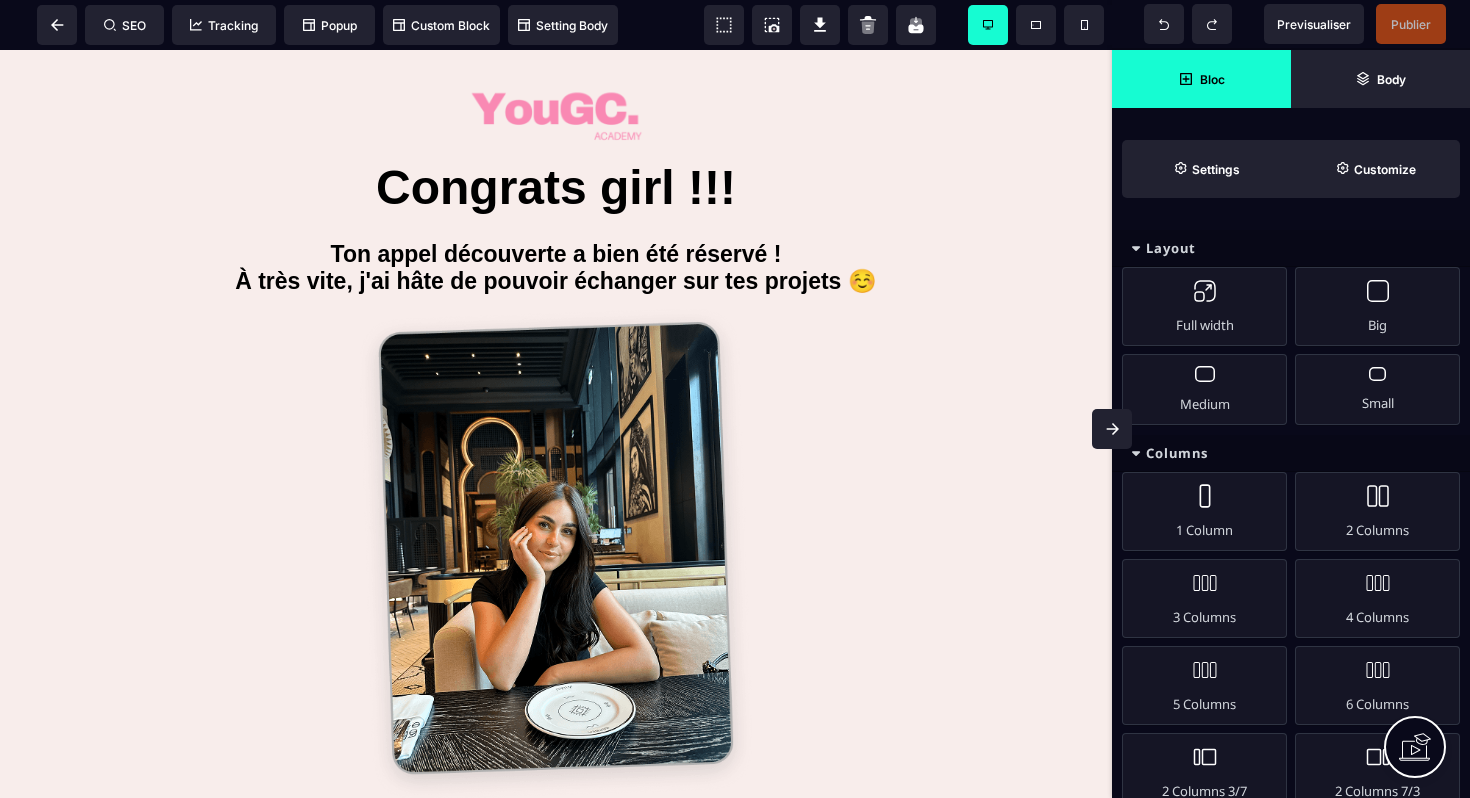 click at bounding box center (1136, 248) 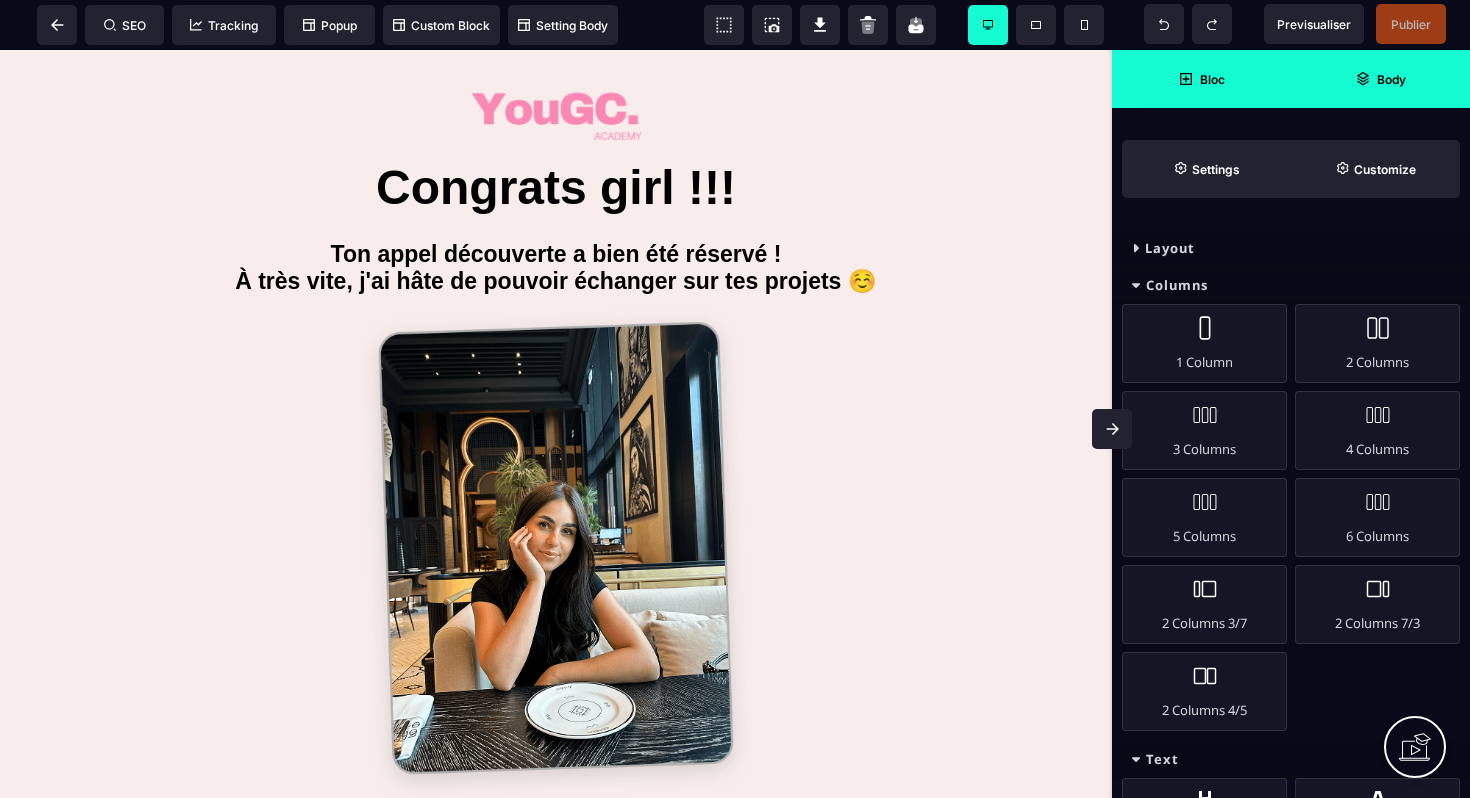 click on "Body" at bounding box center [1380, 79] 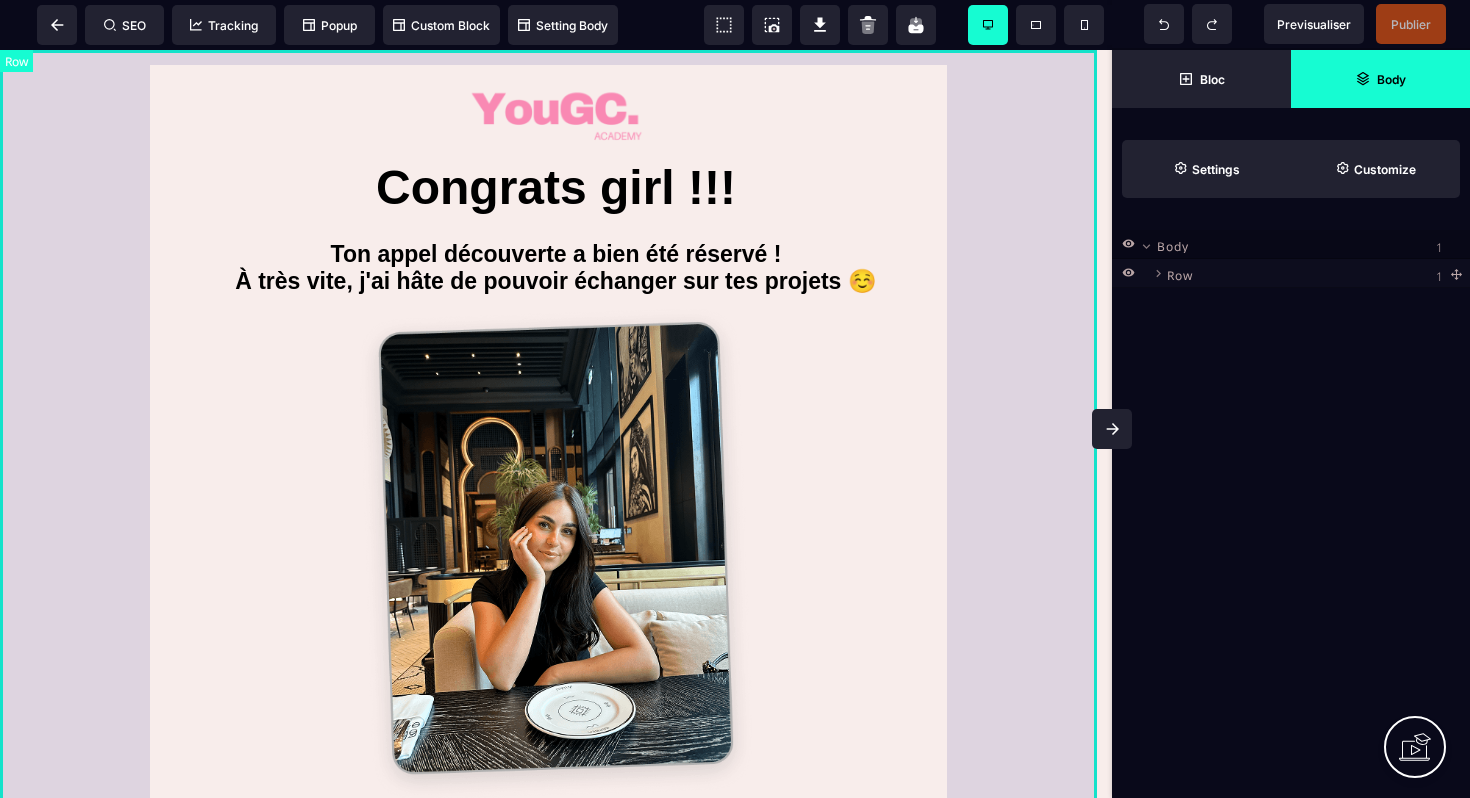 click on "Row" at bounding box center [1311, 272] 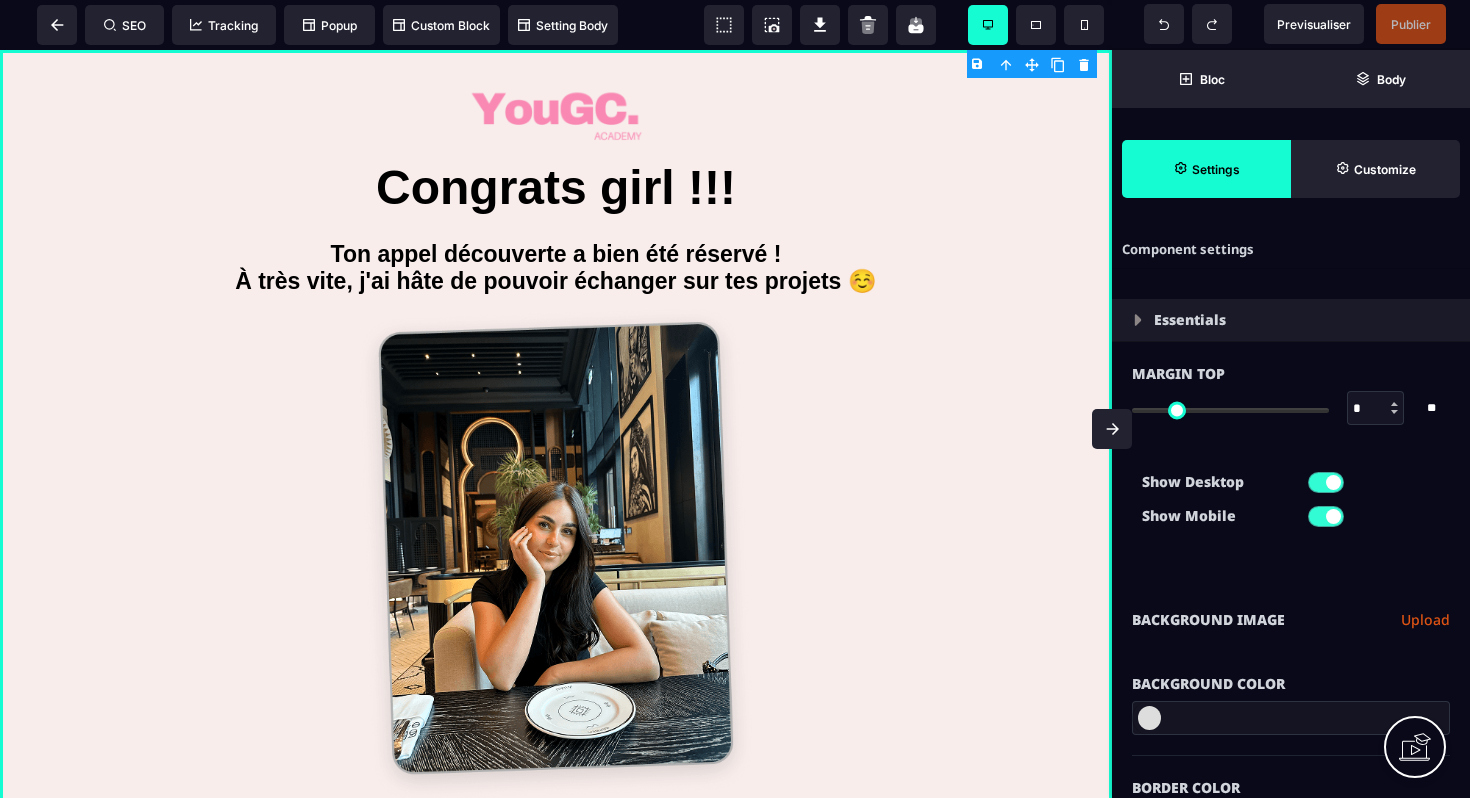 type on "*" 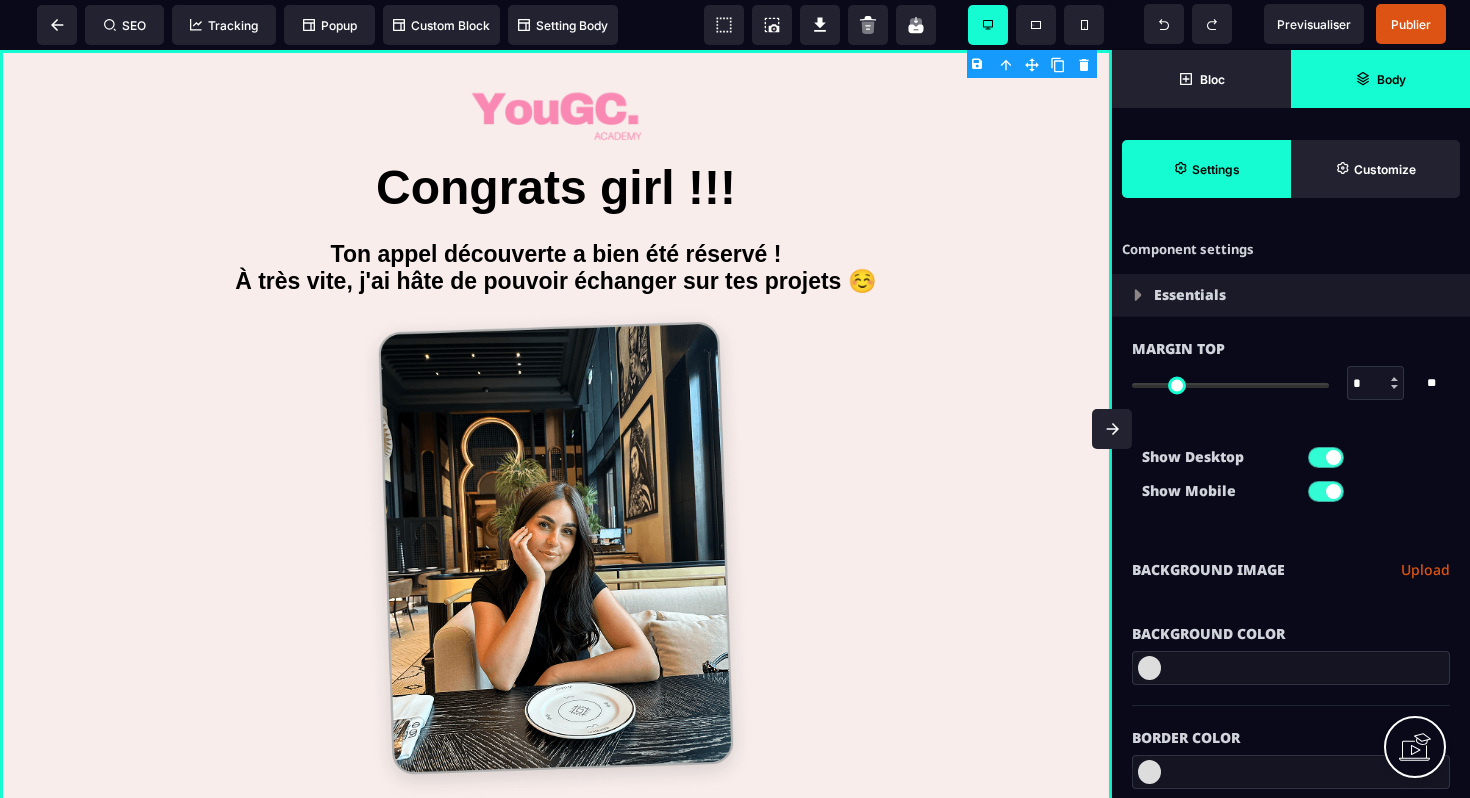 click on "Body" at bounding box center (1380, 79) 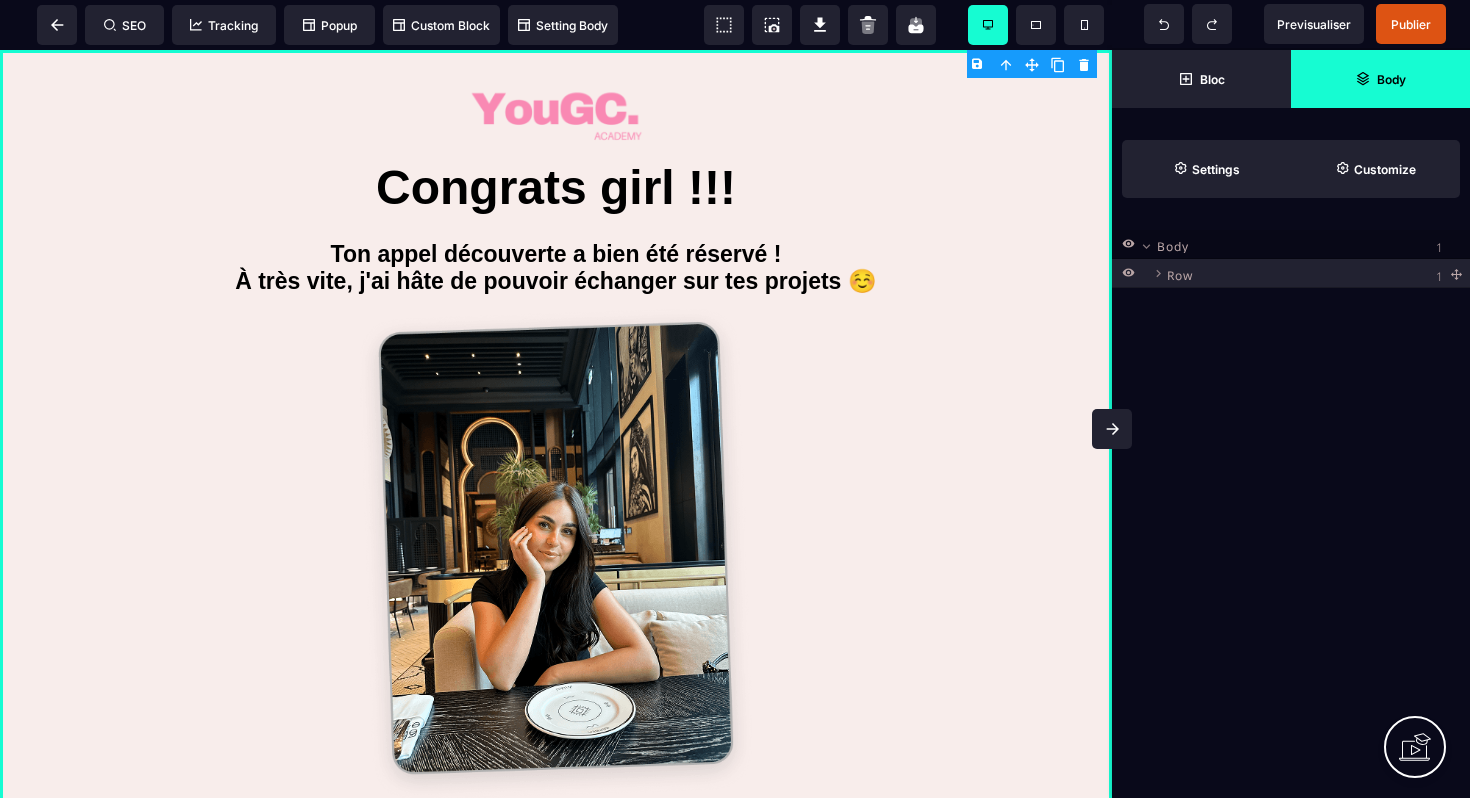 click on "Body" at bounding box center (1173, 243) 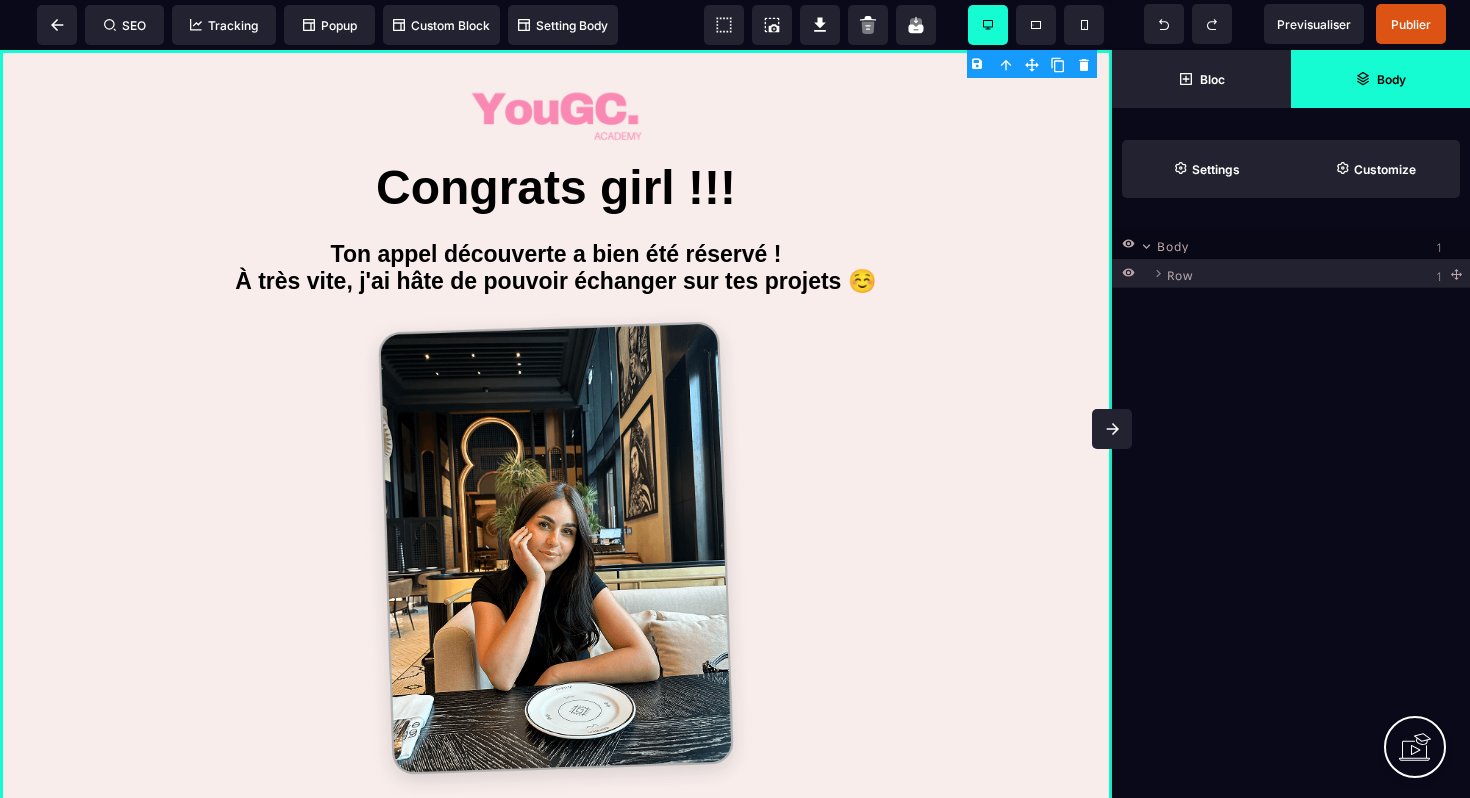 click at bounding box center (1146, 244) 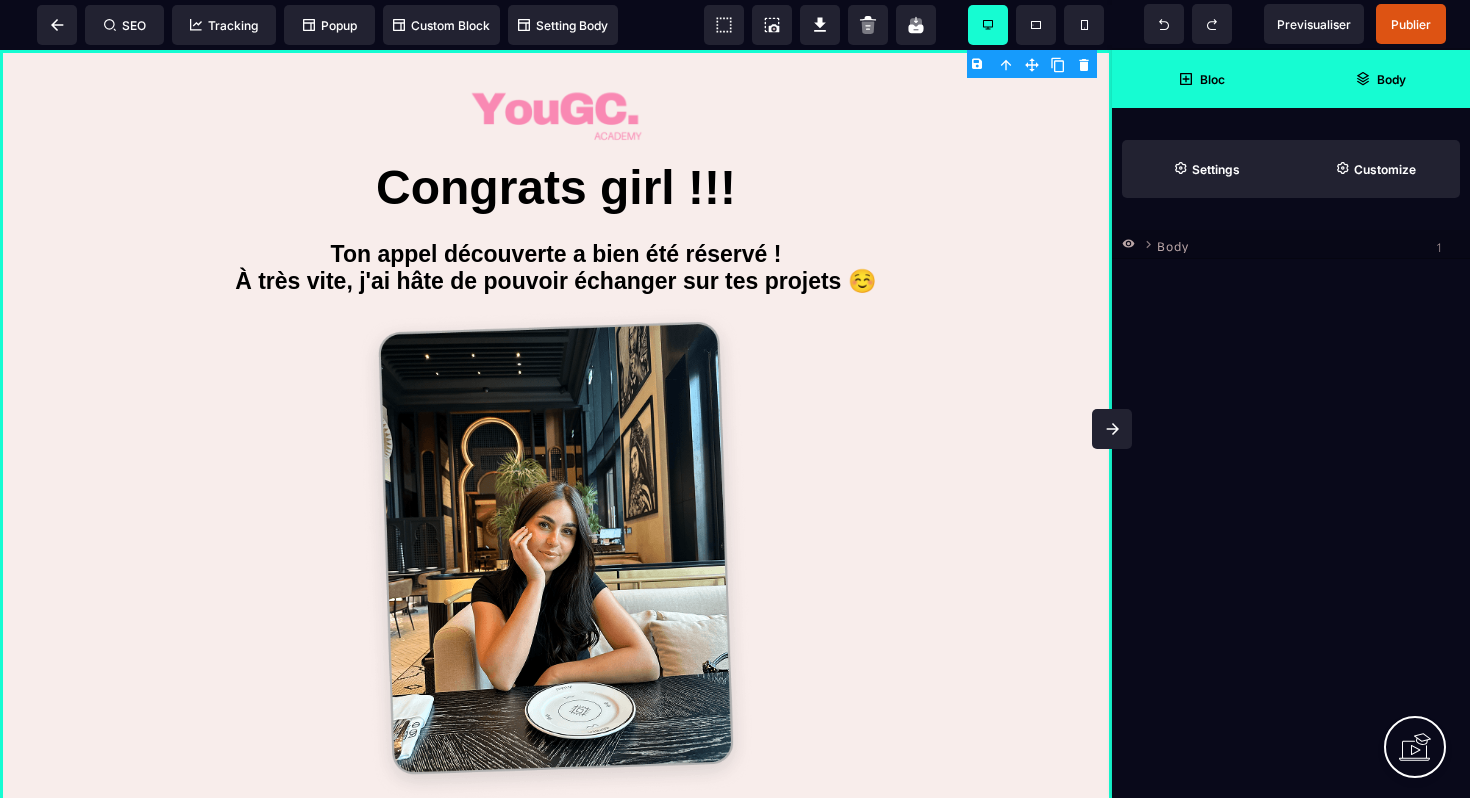 click on "Bloc" at bounding box center (1201, 79) 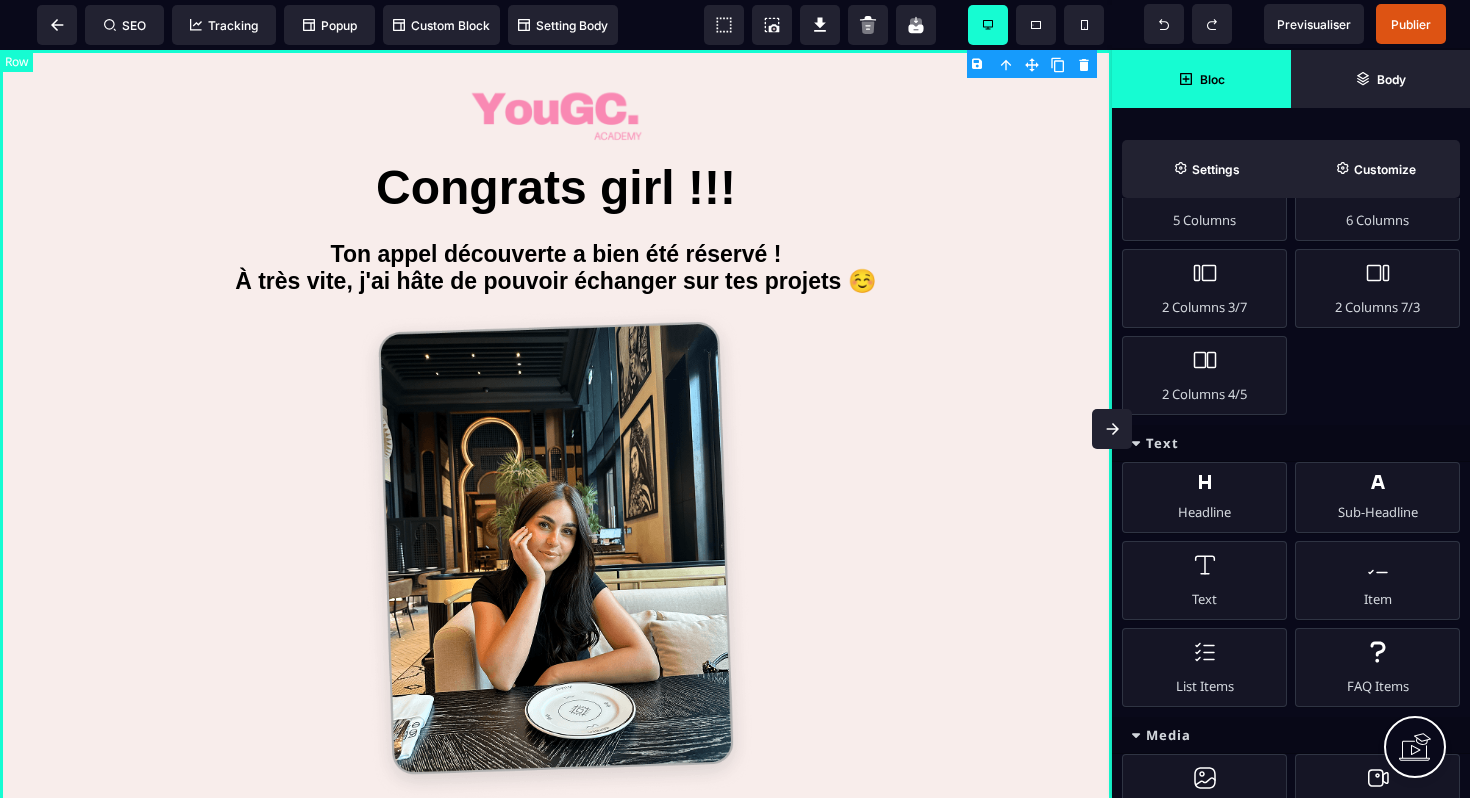 scroll, scrollTop: 0, scrollLeft: 0, axis: both 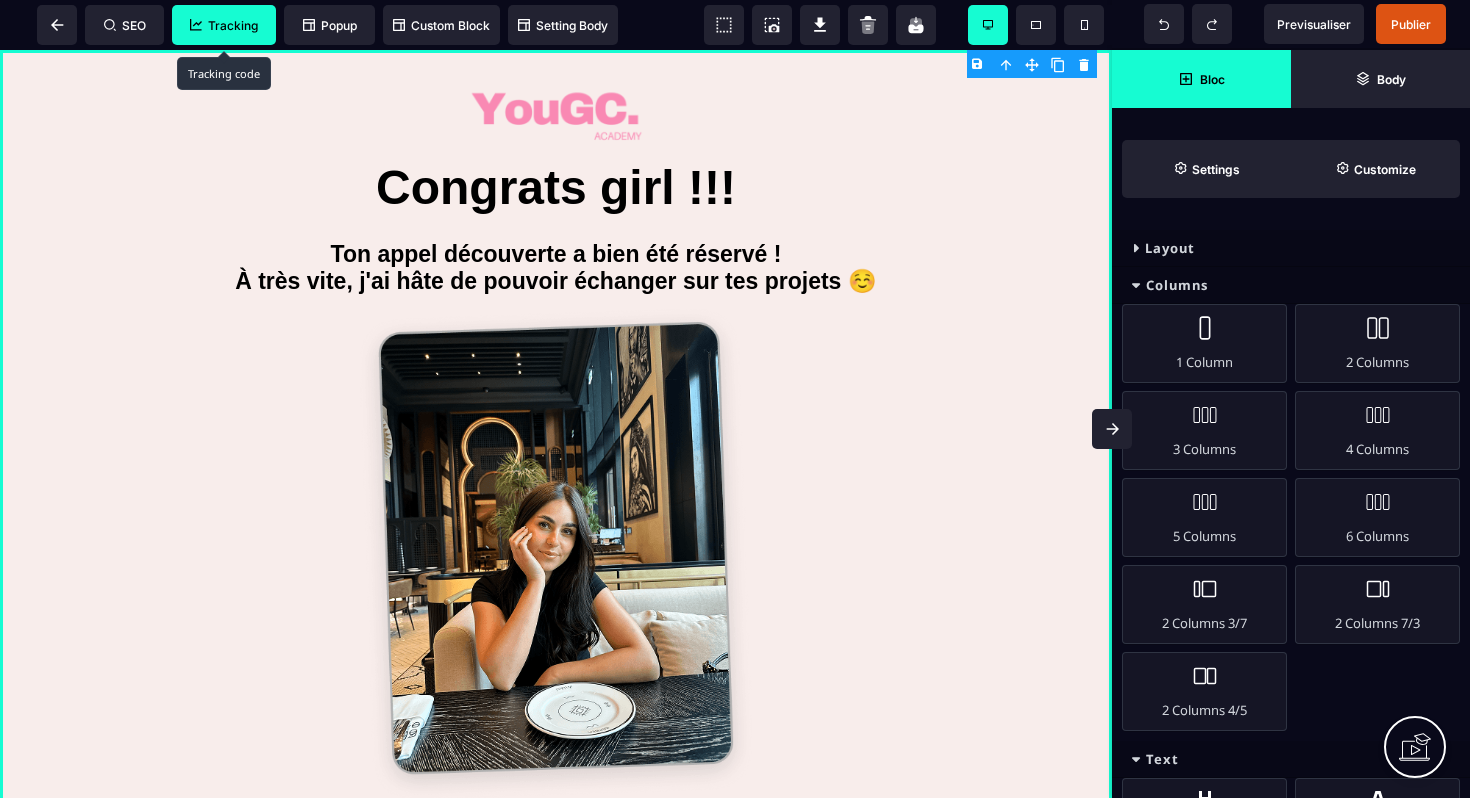 click 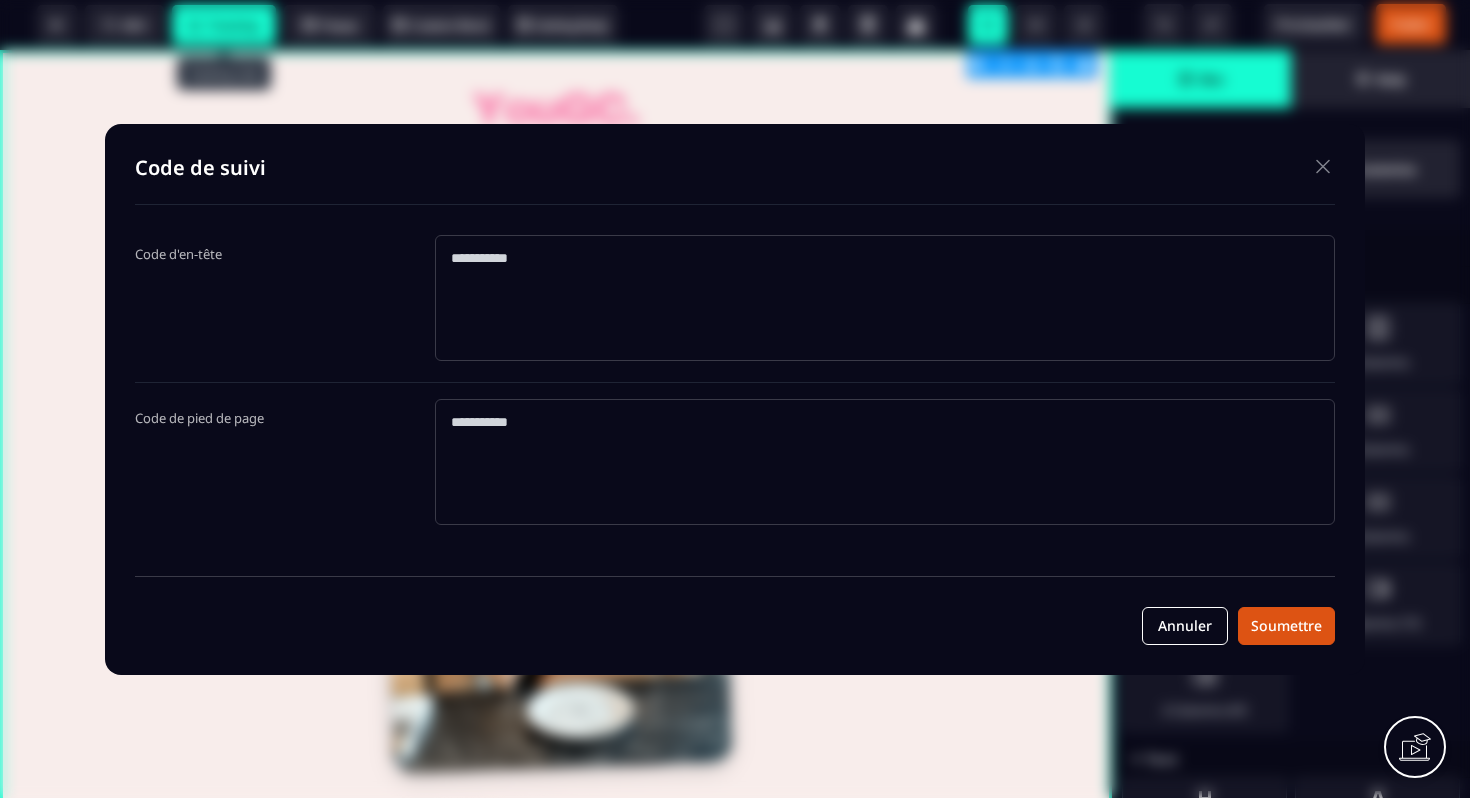 click at bounding box center (1323, 166) 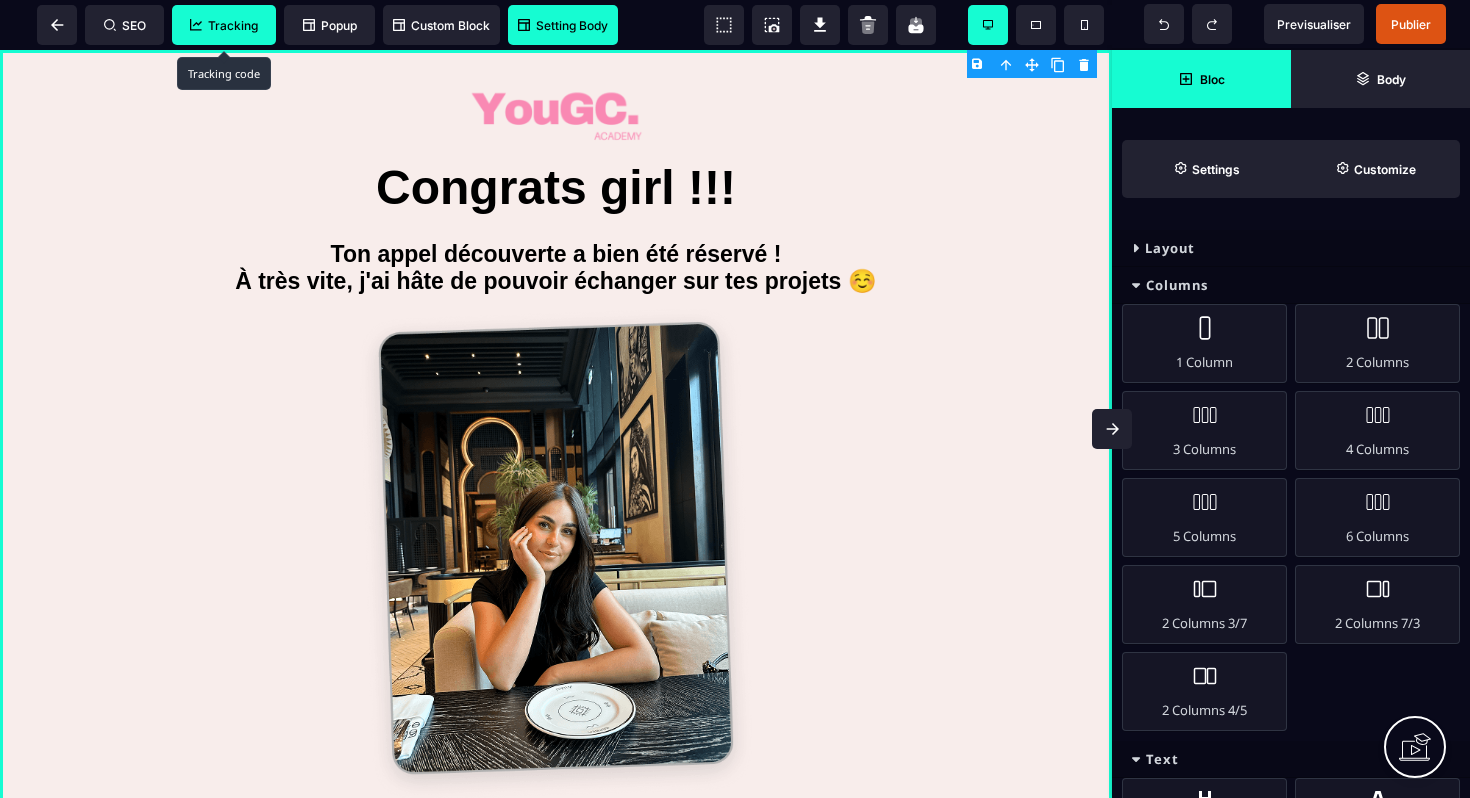 click on "Setting Body" at bounding box center [563, 25] 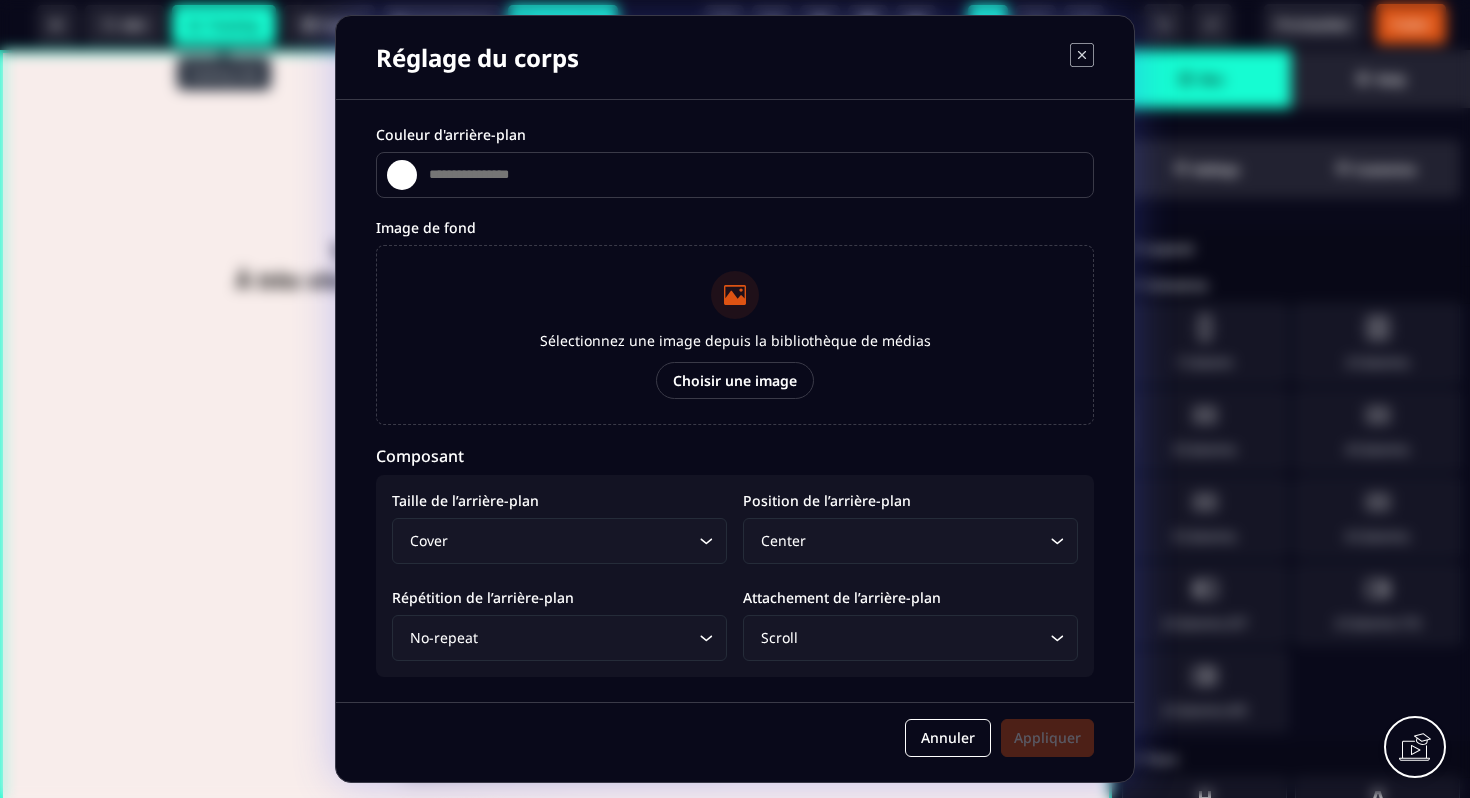 type on "*******" 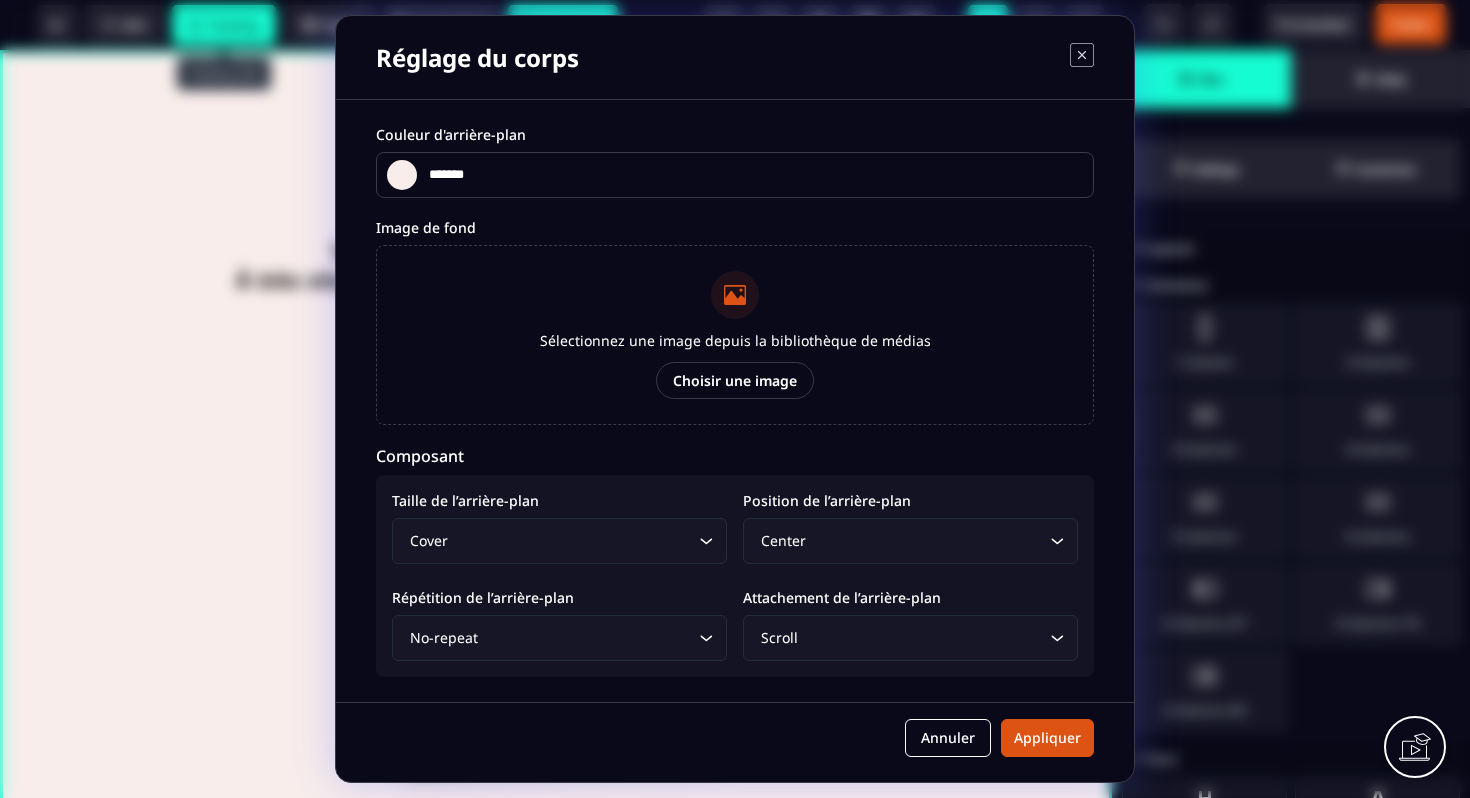click 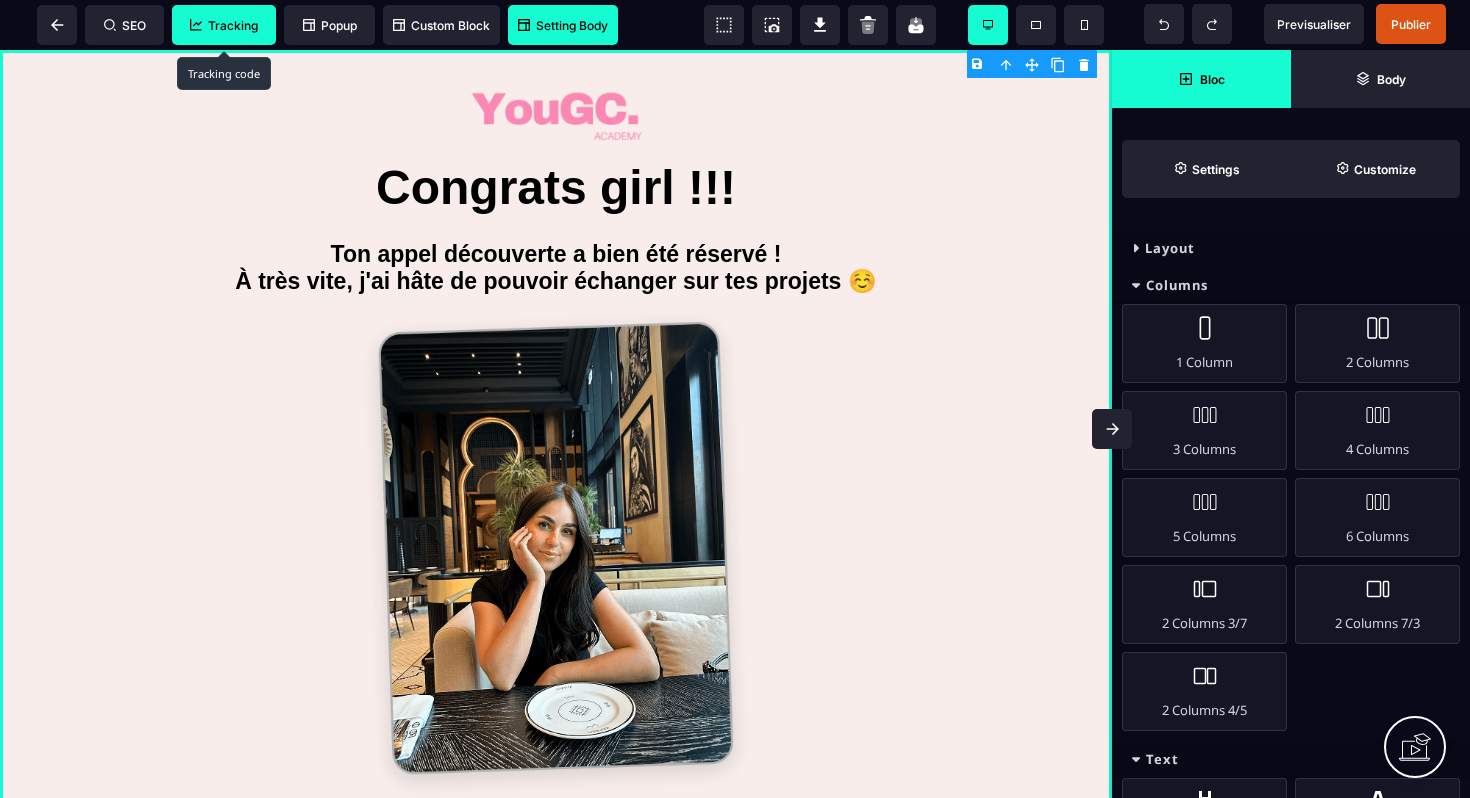 click on "Tracking" at bounding box center [224, 25] 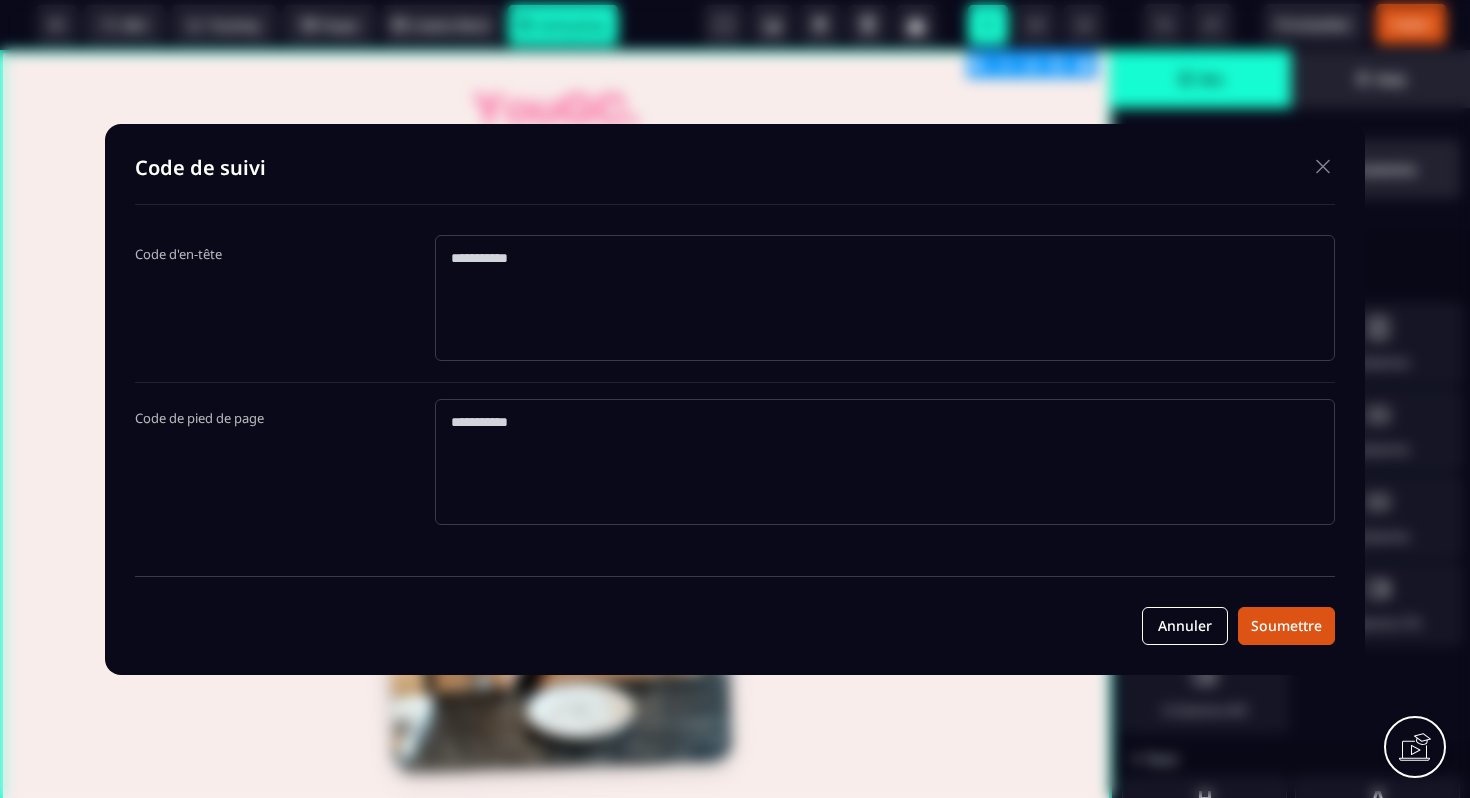 click 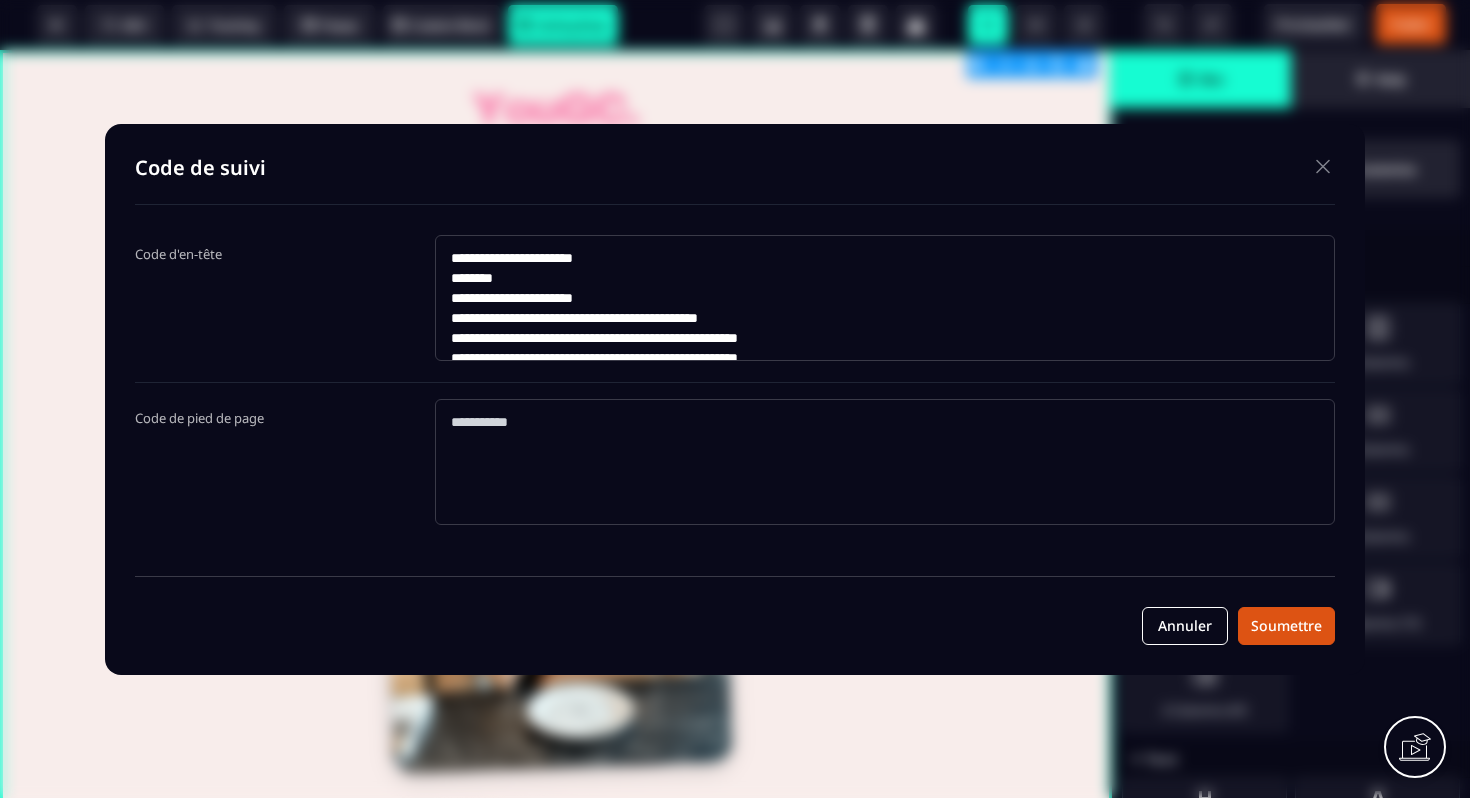 scroll, scrollTop: 228, scrollLeft: 0, axis: vertical 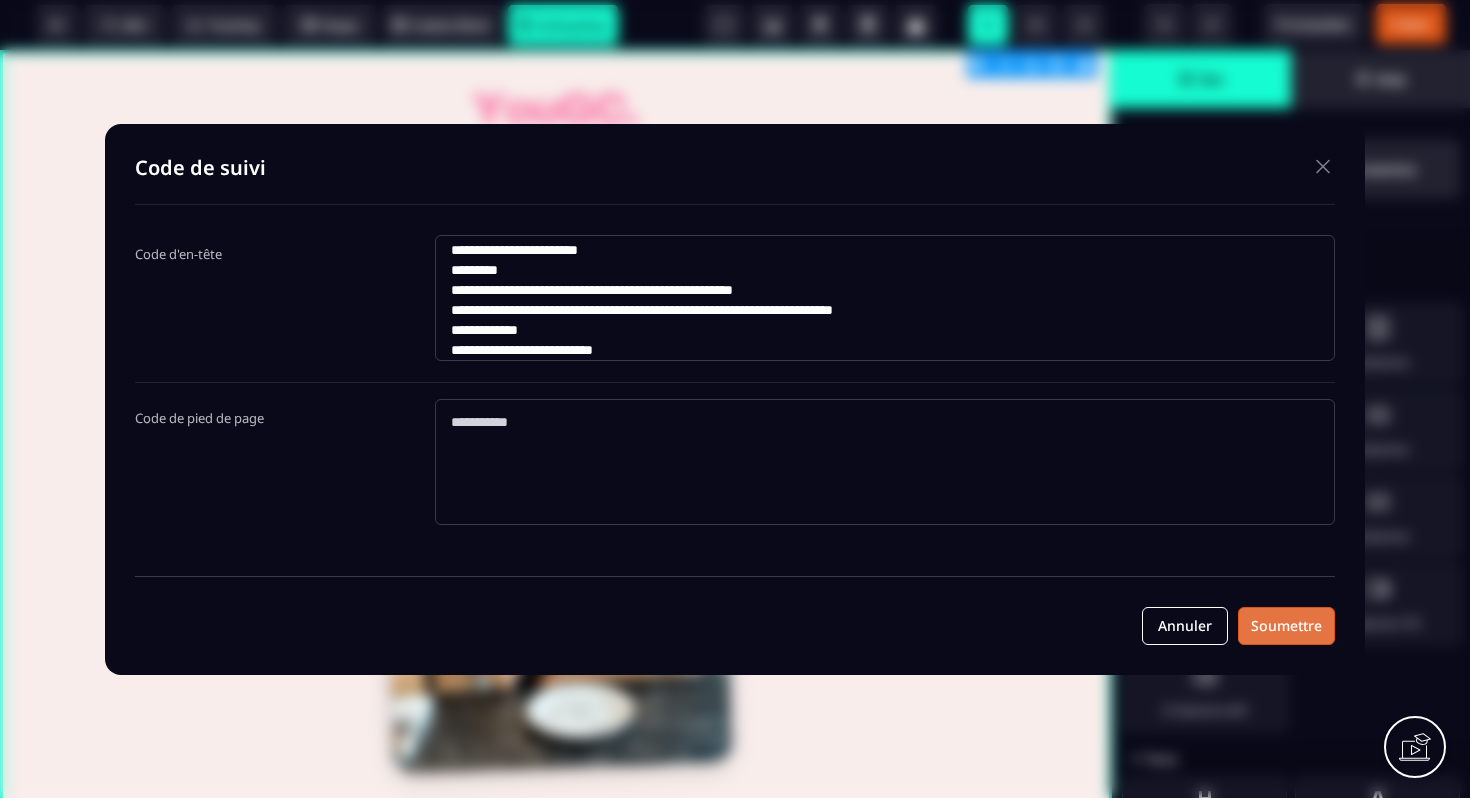 type on "**********" 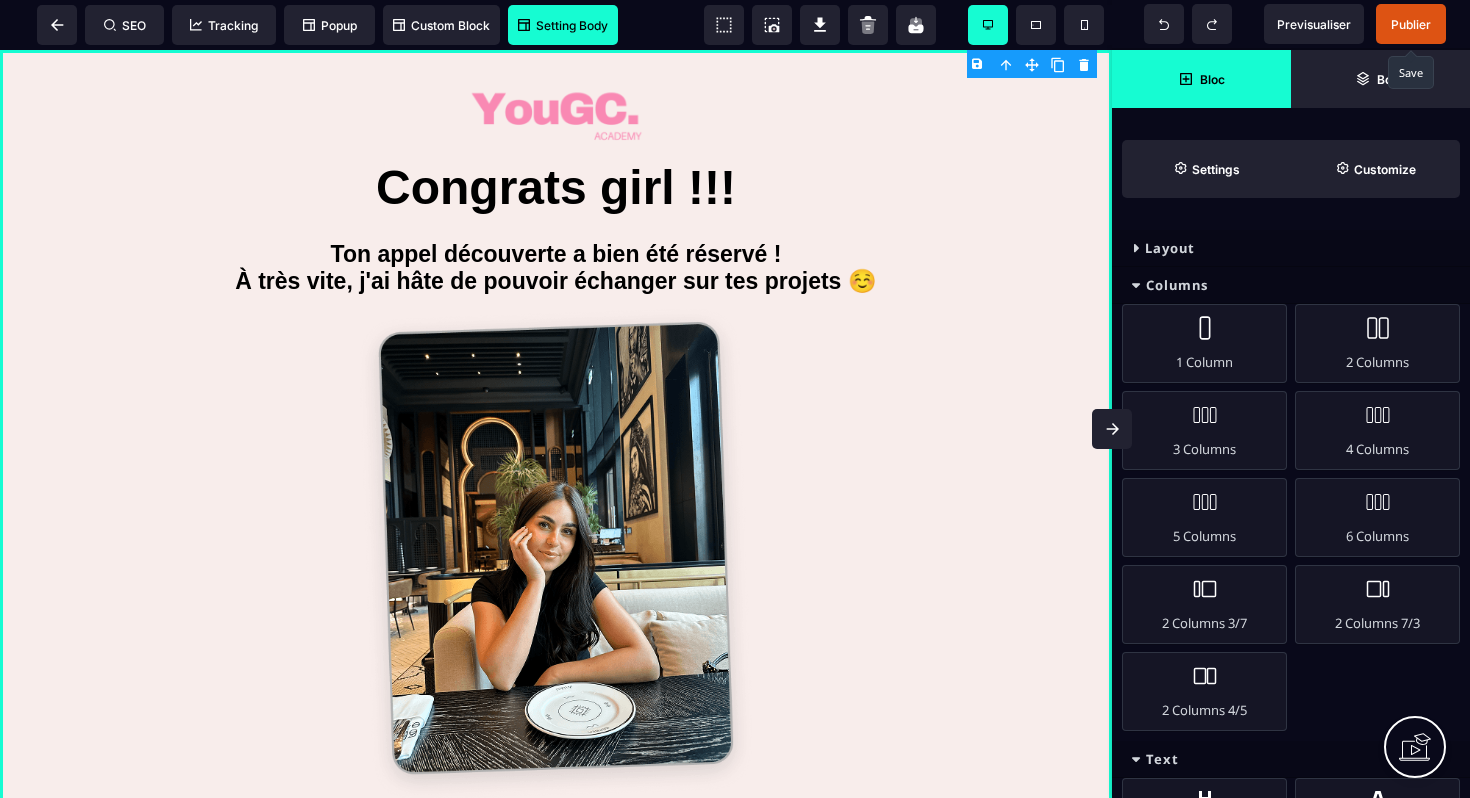 click on "Publier" at bounding box center (1411, 24) 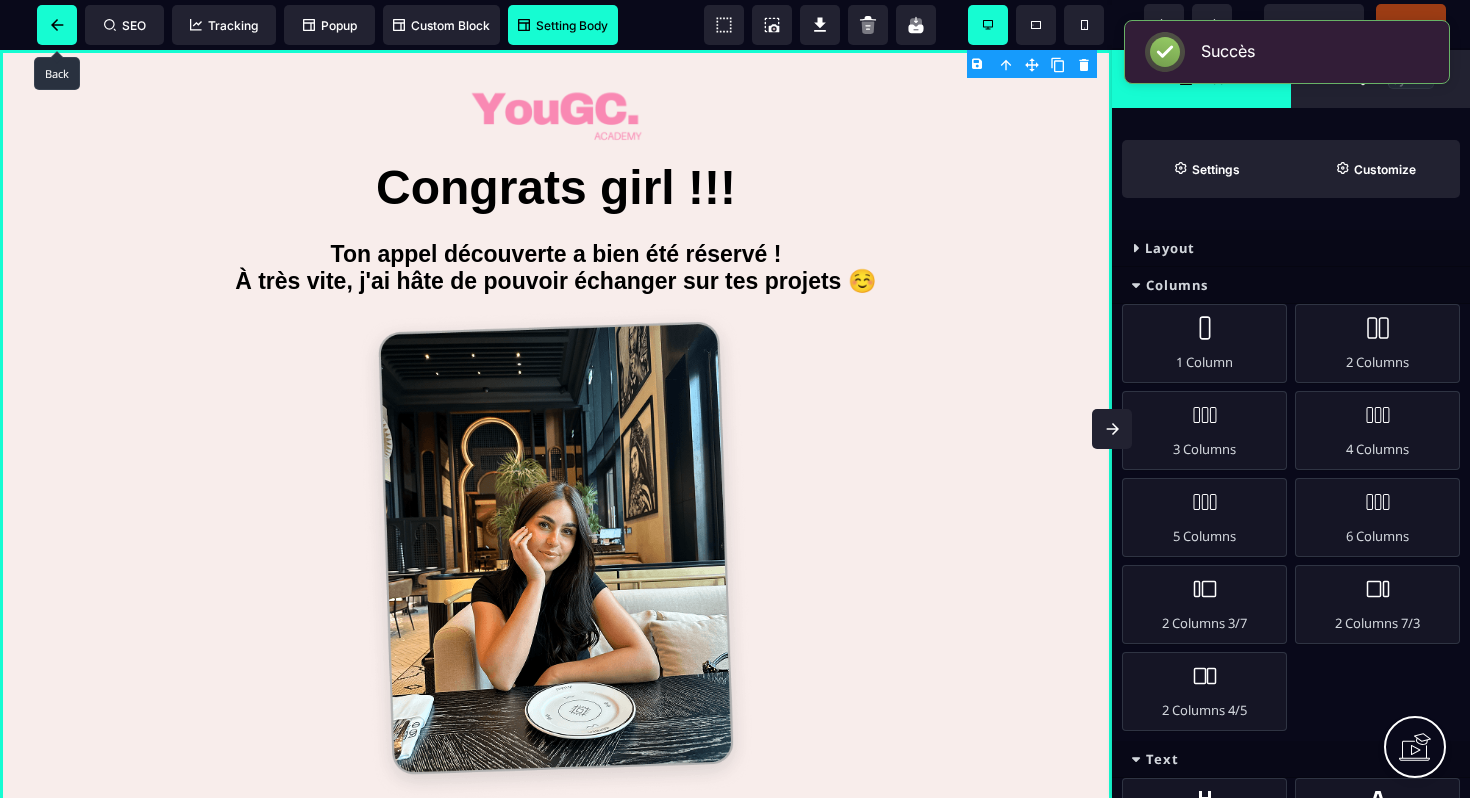 click at bounding box center [57, 25] 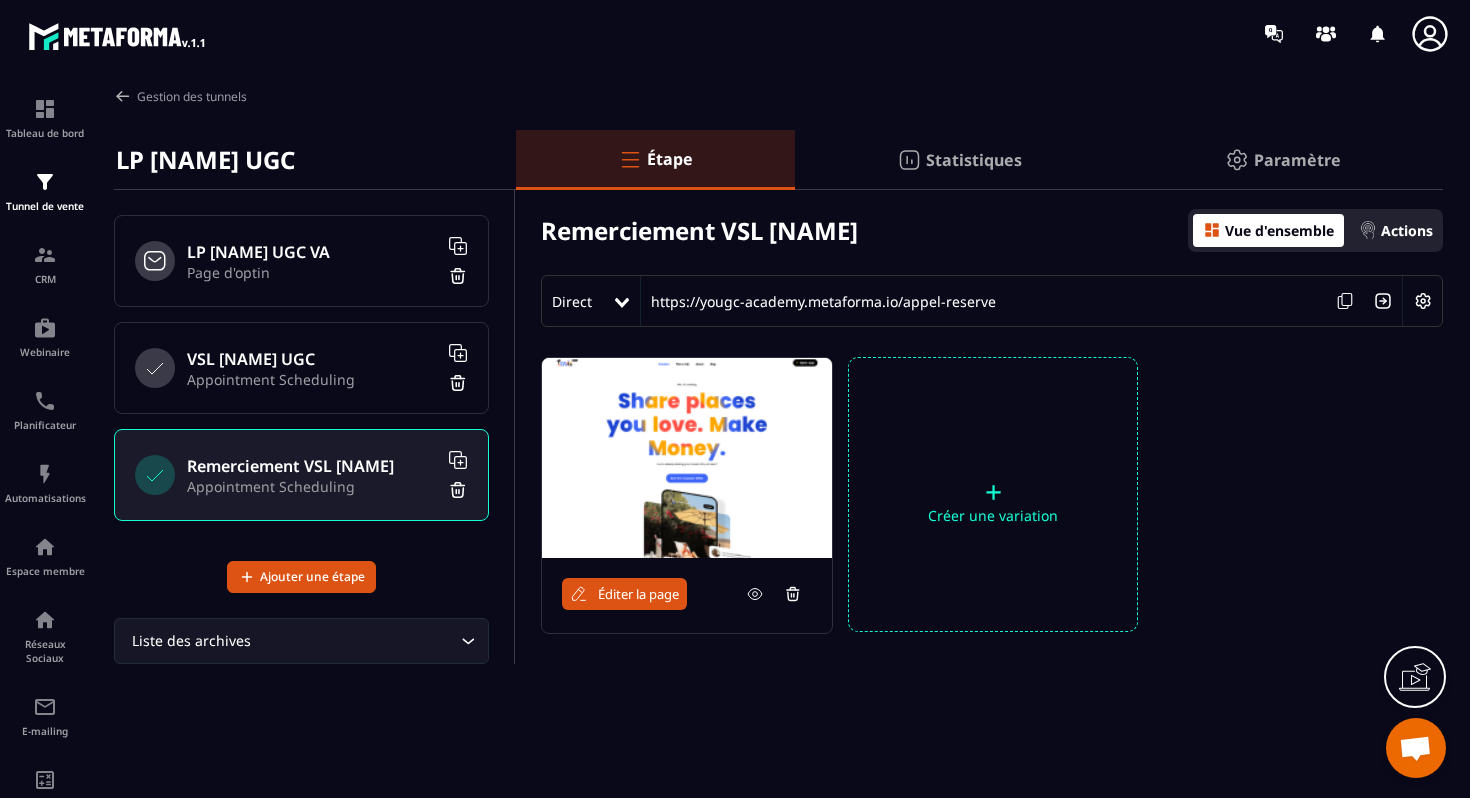 click 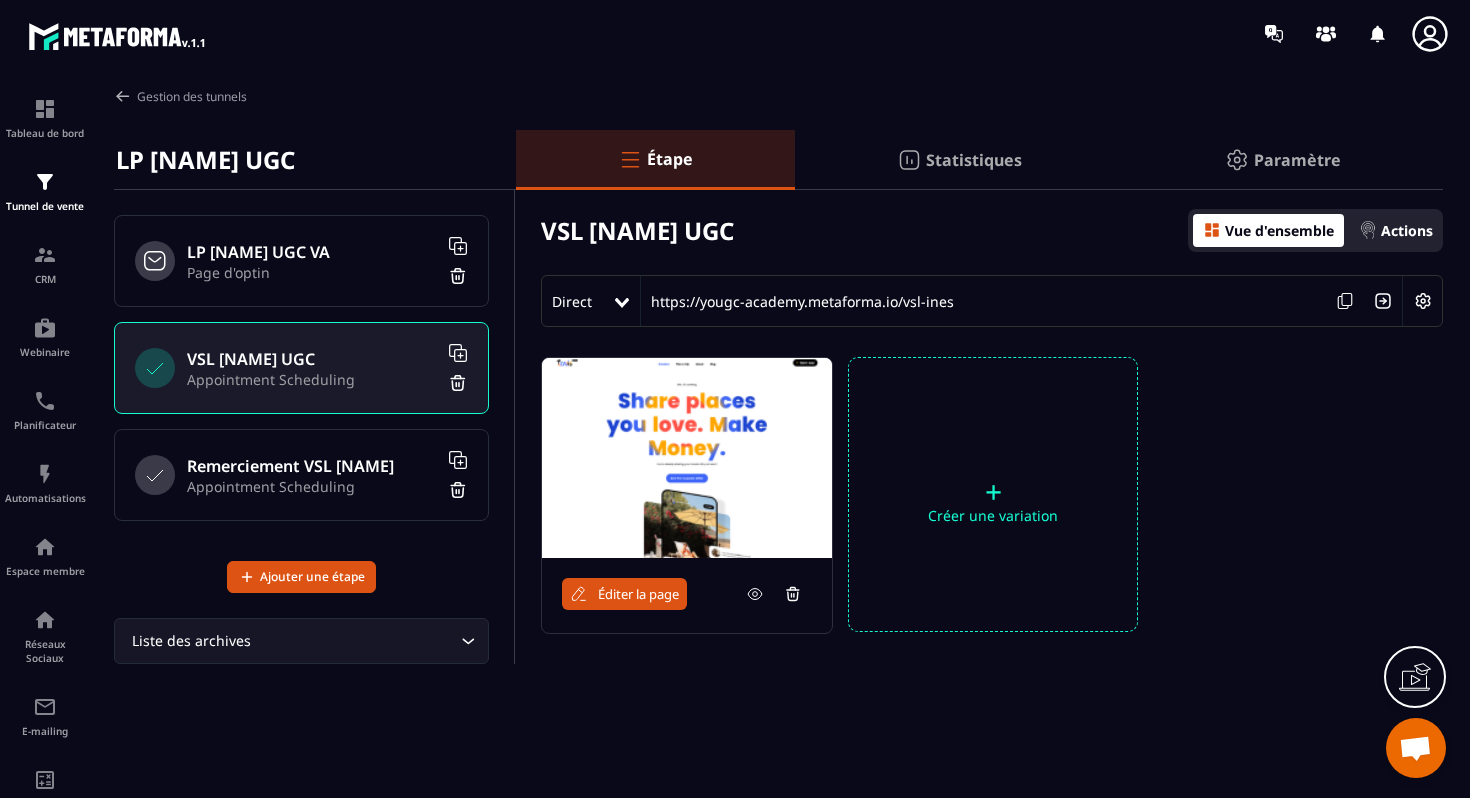 click at bounding box center (1383, 301) 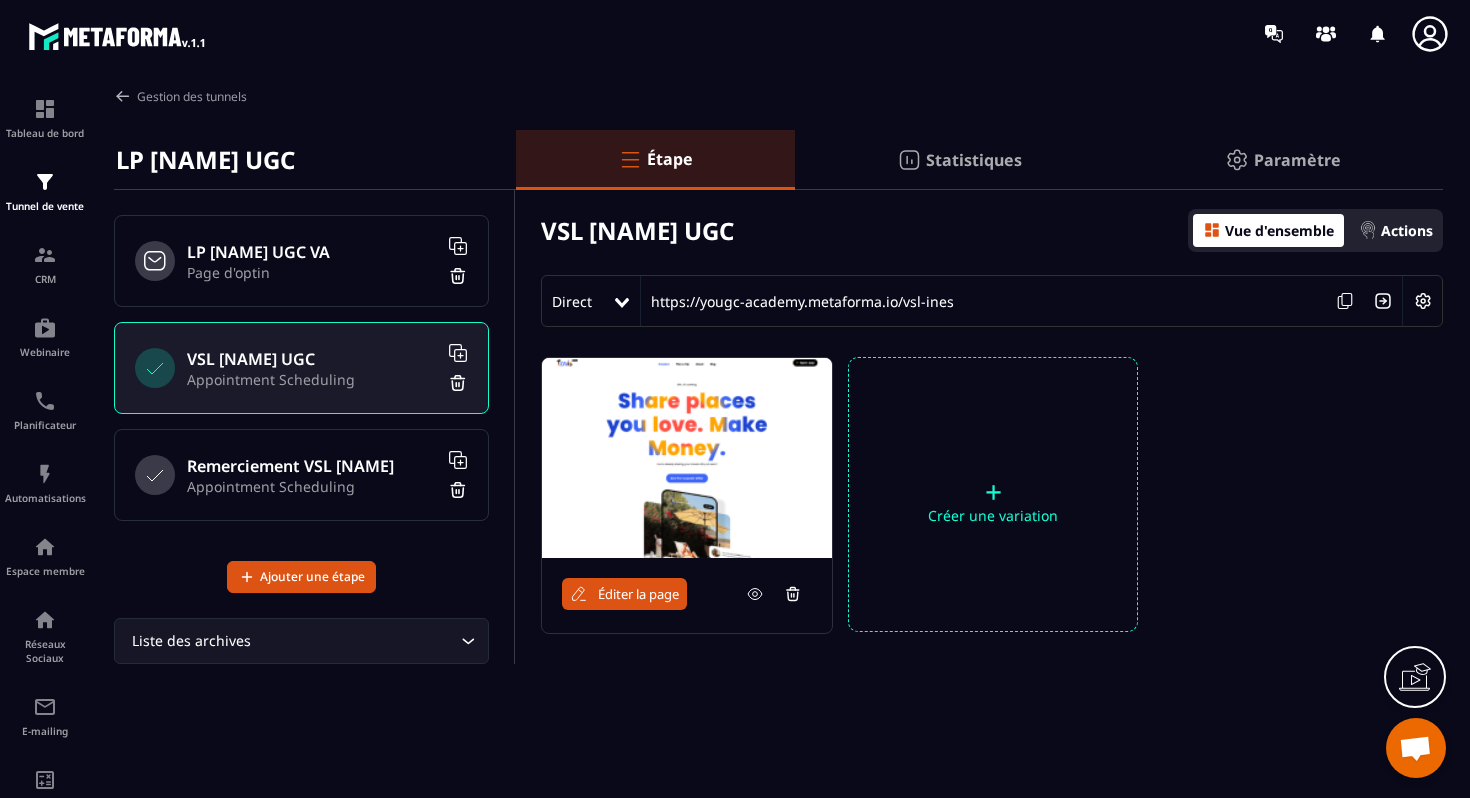 scroll, scrollTop: 2, scrollLeft: 0, axis: vertical 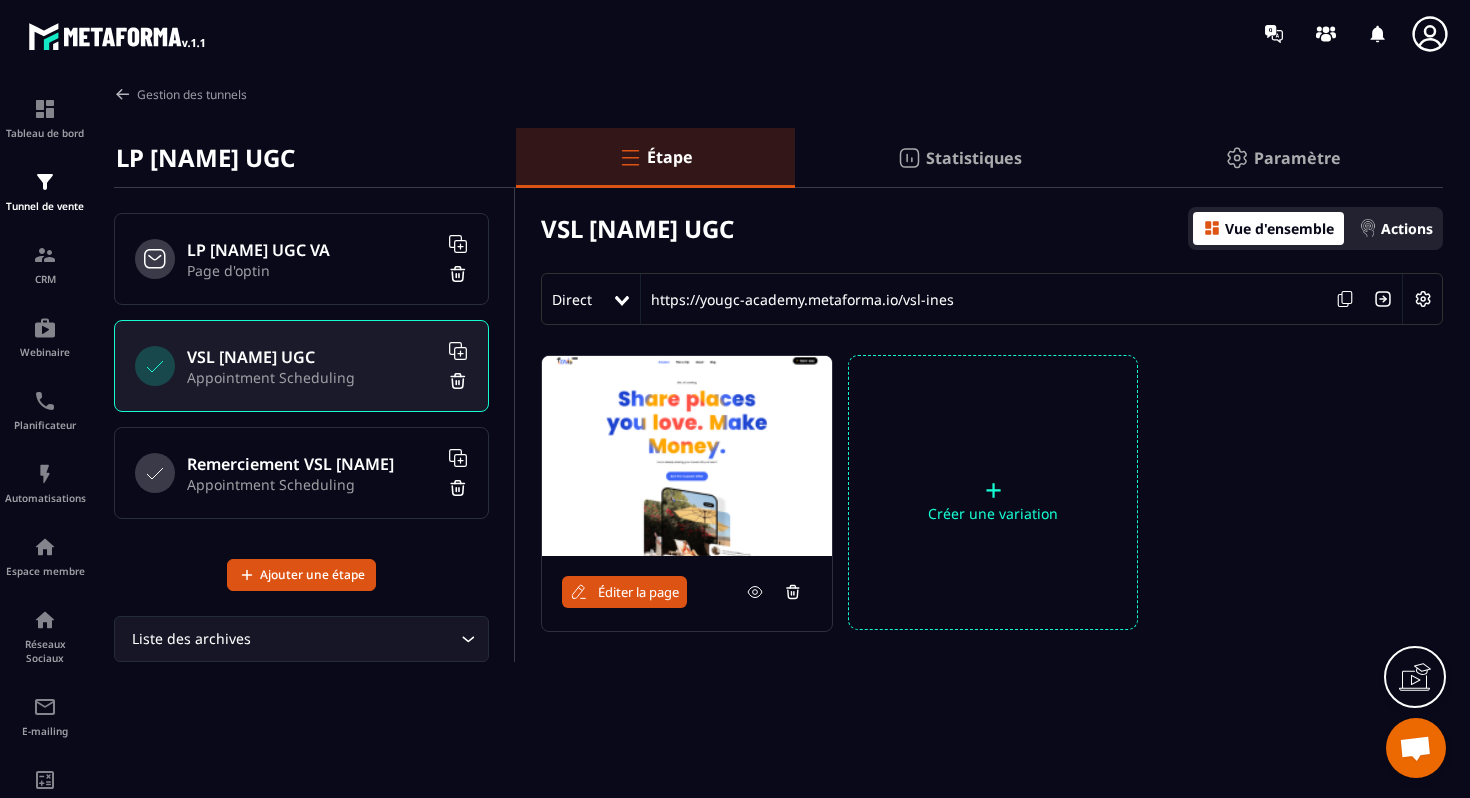 click on "Appointment Scheduling" at bounding box center (312, 484) 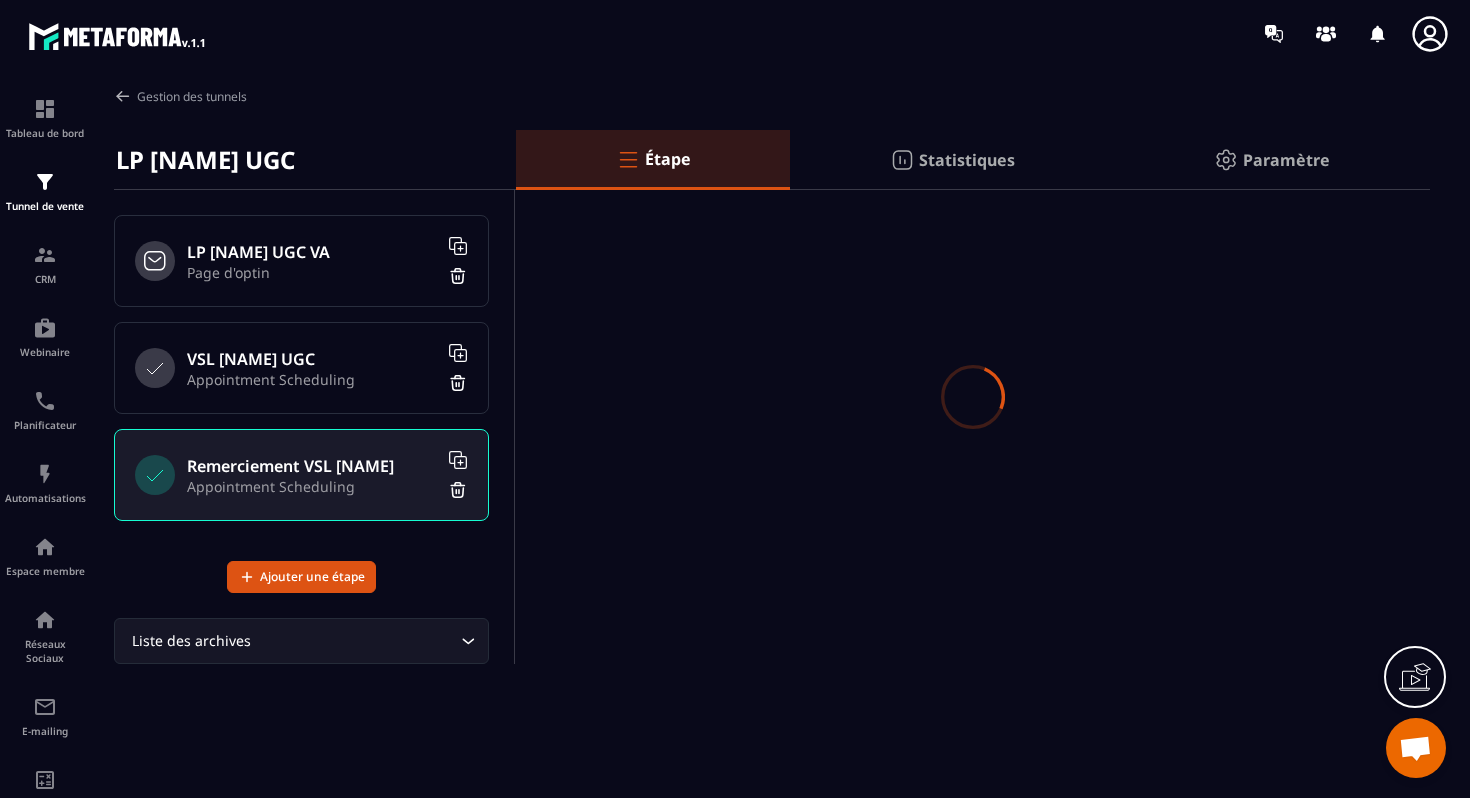 scroll, scrollTop: 0, scrollLeft: 0, axis: both 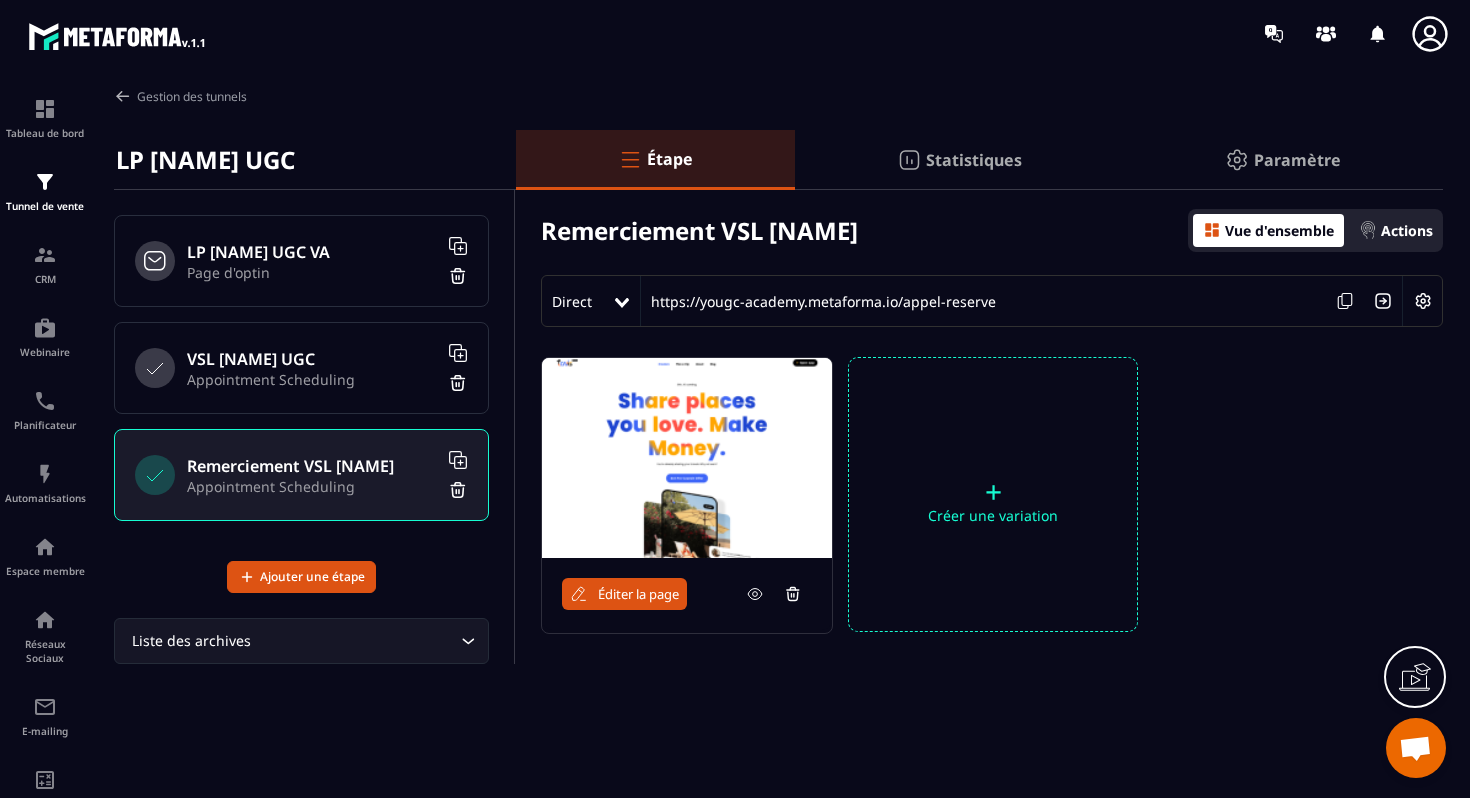 click on "Éditer la page" at bounding box center [638, 594] 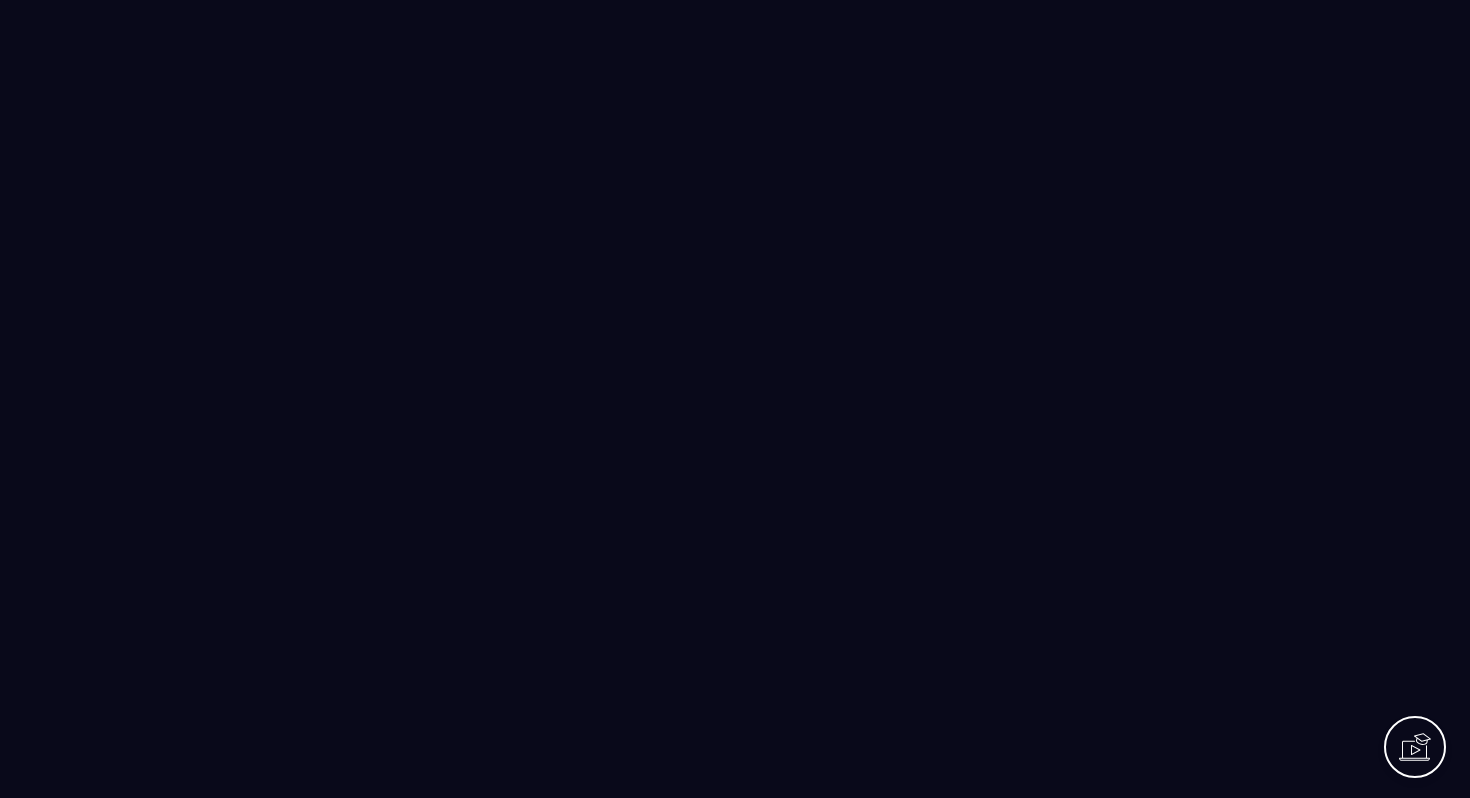 scroll, scrollTop: 0, scrollLeft: 0, axis: both 